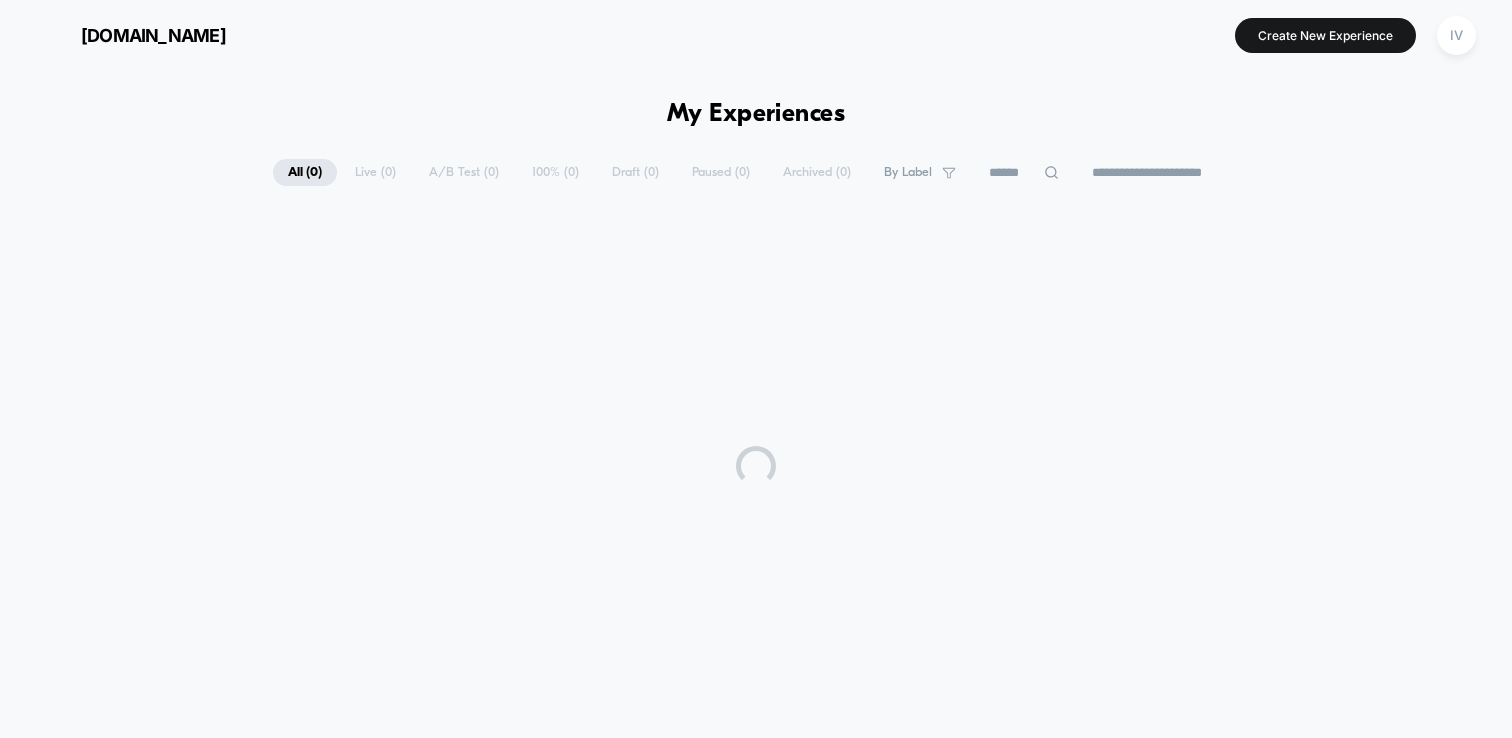 scroll, scrollTop: 0, scrollLeft: 0, axis: both 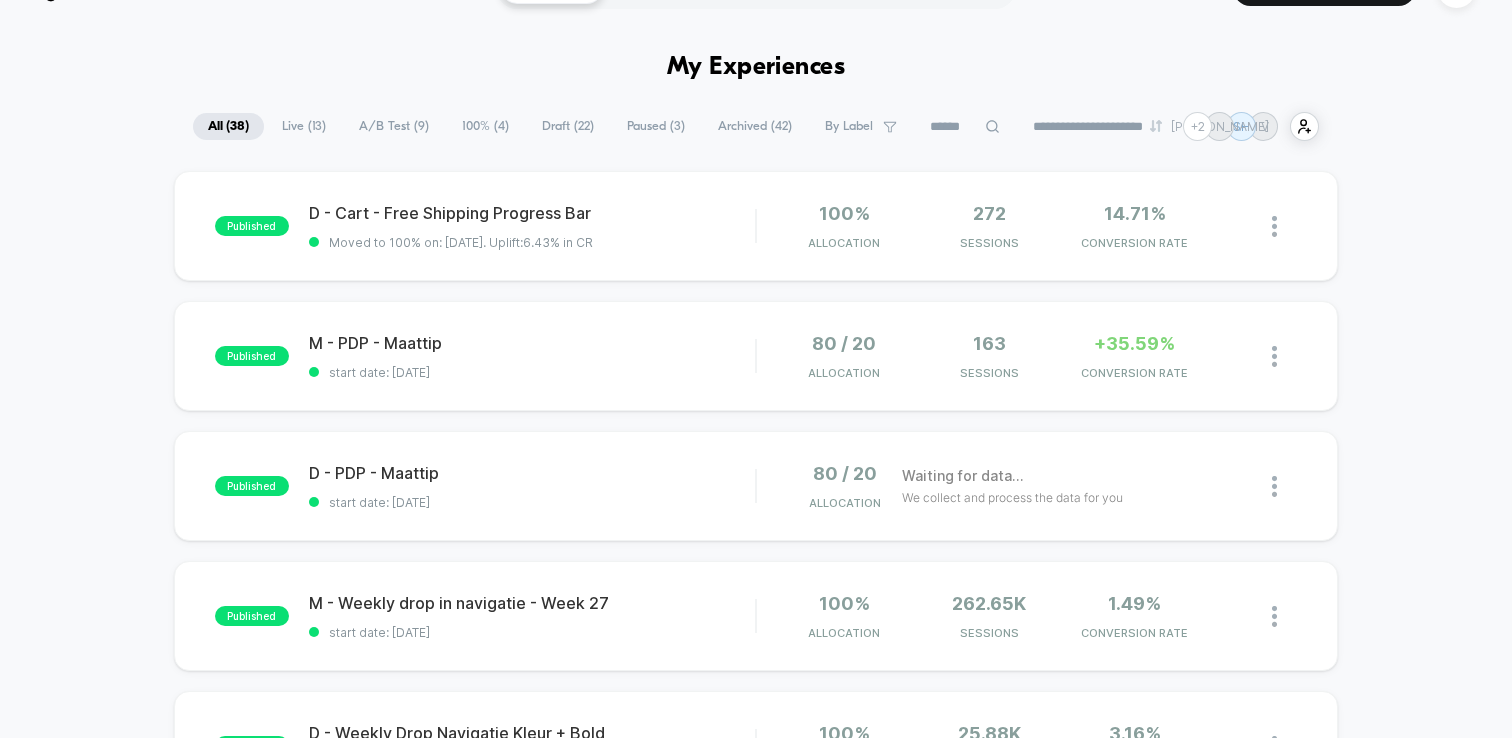 click on "100% ( 4 )" at bounding box center [485, 126] 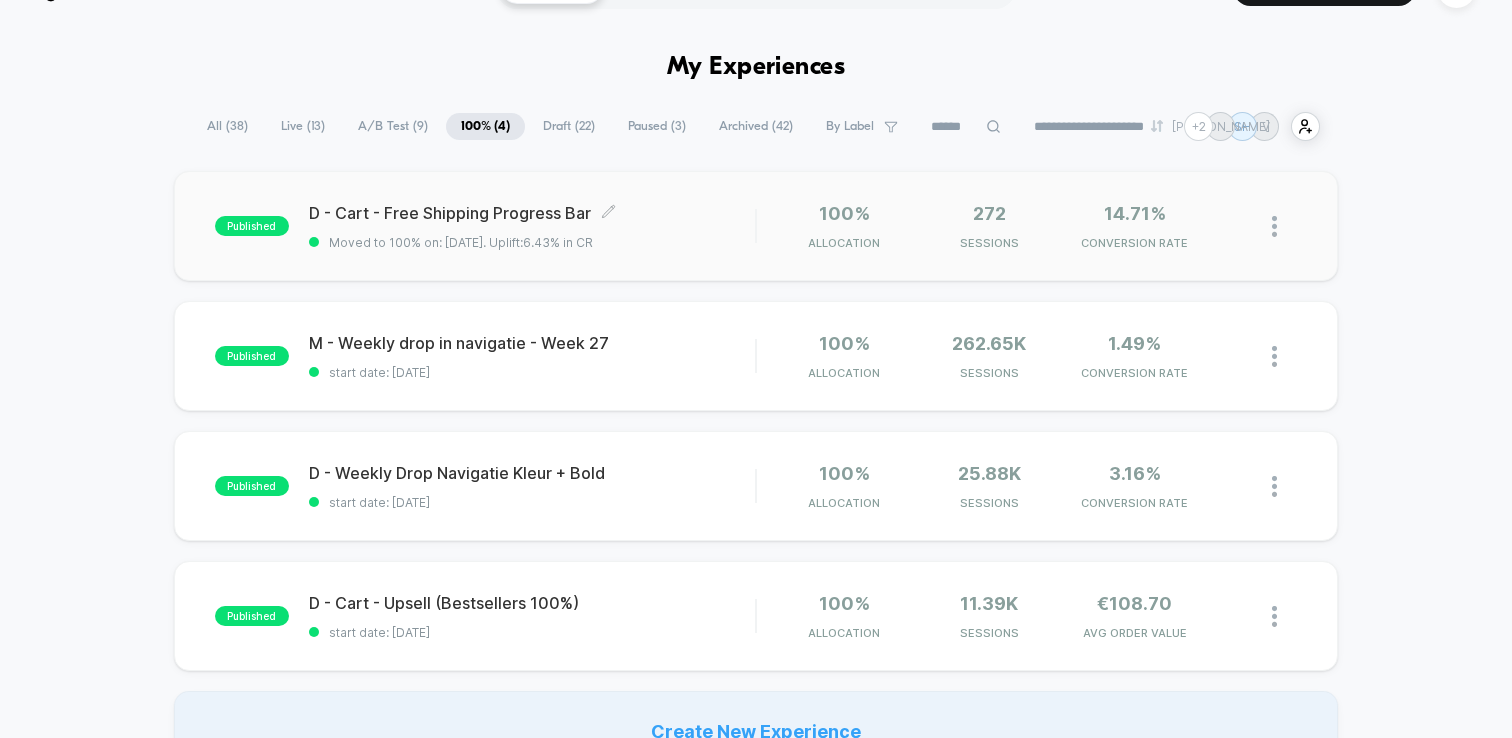 click on "D - Cart - Free Shipping Progress Bar Click to edit experience details Click to edit experience details Moved to 100% on:   [DATE] . Uplift: 6.43% in CR" at bounding box center [532, 226] 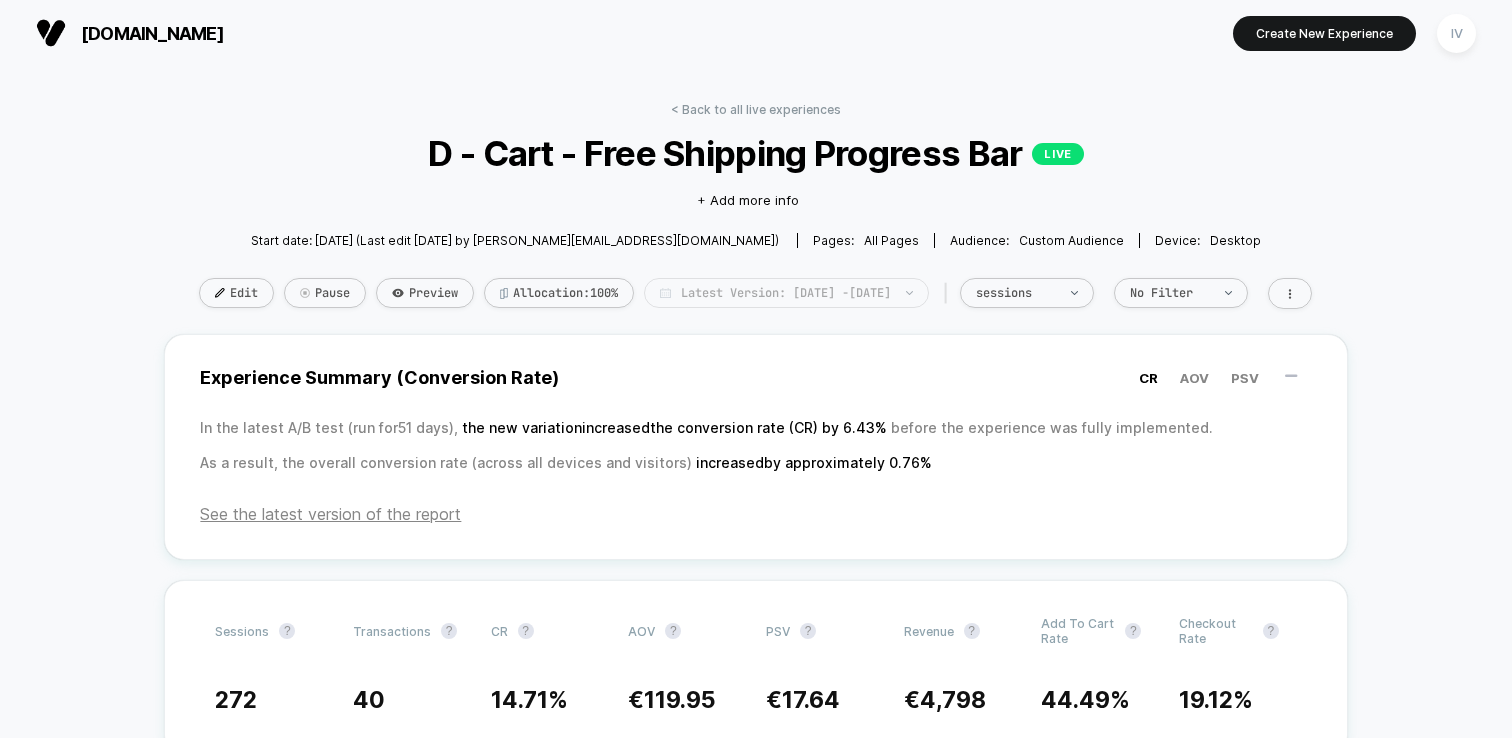 scroll, scrollTop: 0, scrollLeft: 0, axis: both 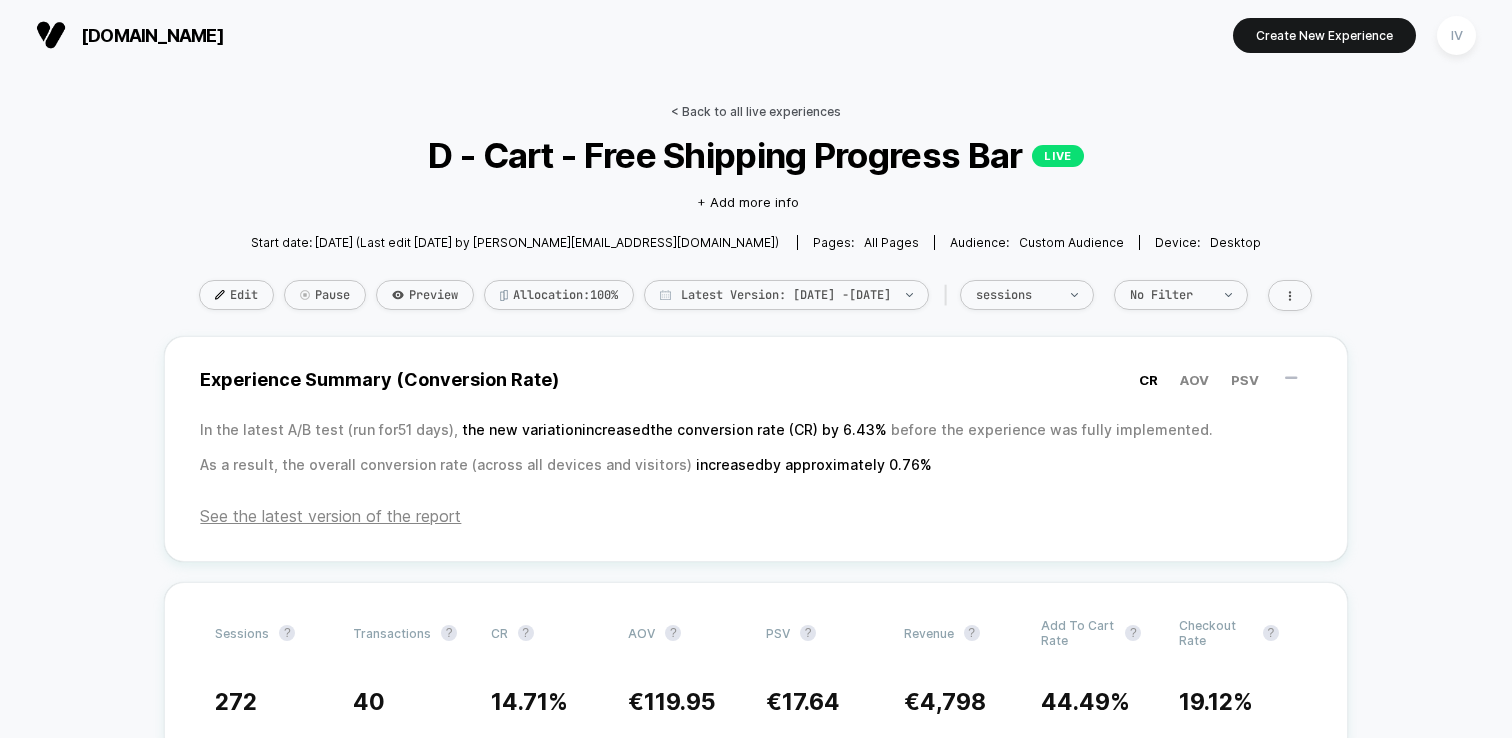 click on "< Back to all live experiences" at bounding box center (756, 111) 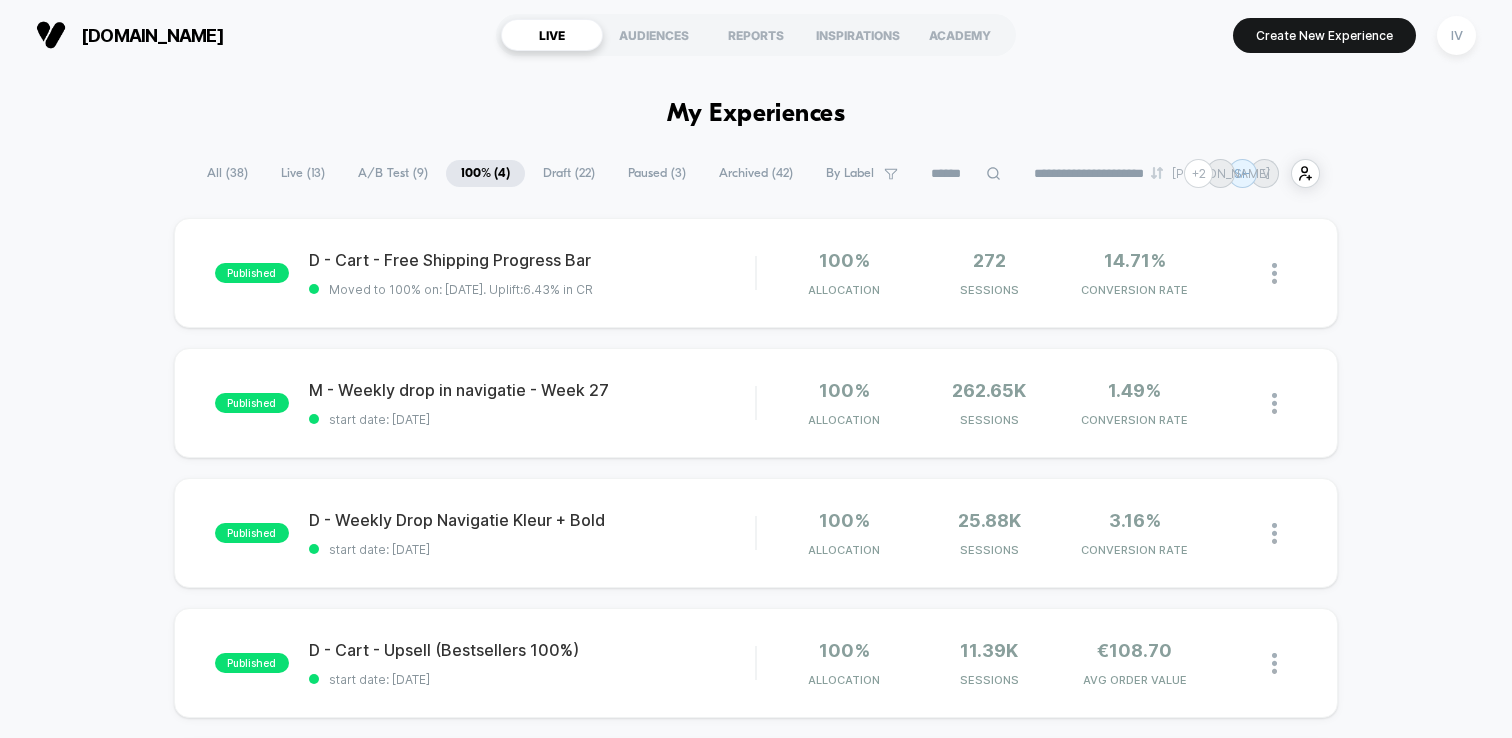 click on "A/B Test ( 9 )" at bounding box center [393, 173] 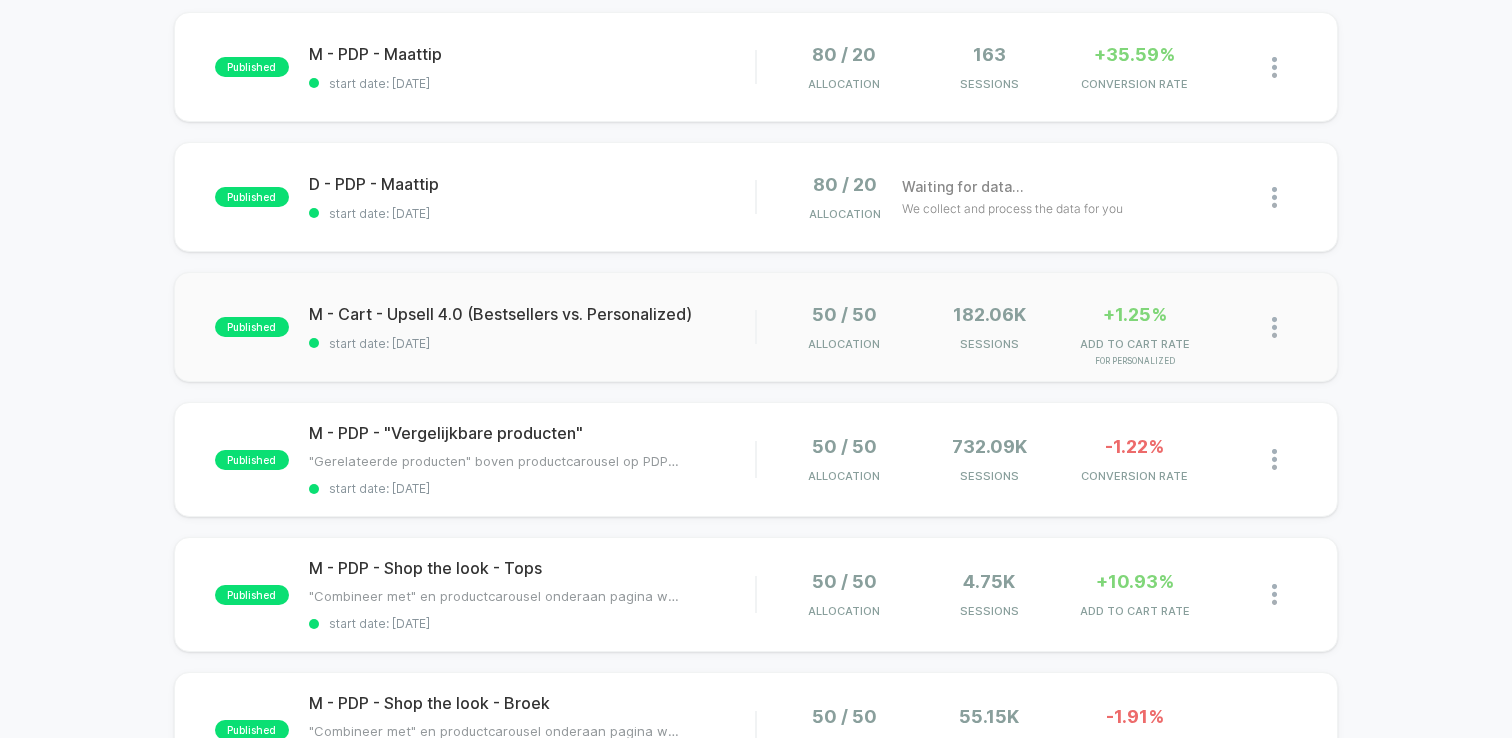 scroll, scrollTop: 233, scrollLeft: 0, axis: vertical 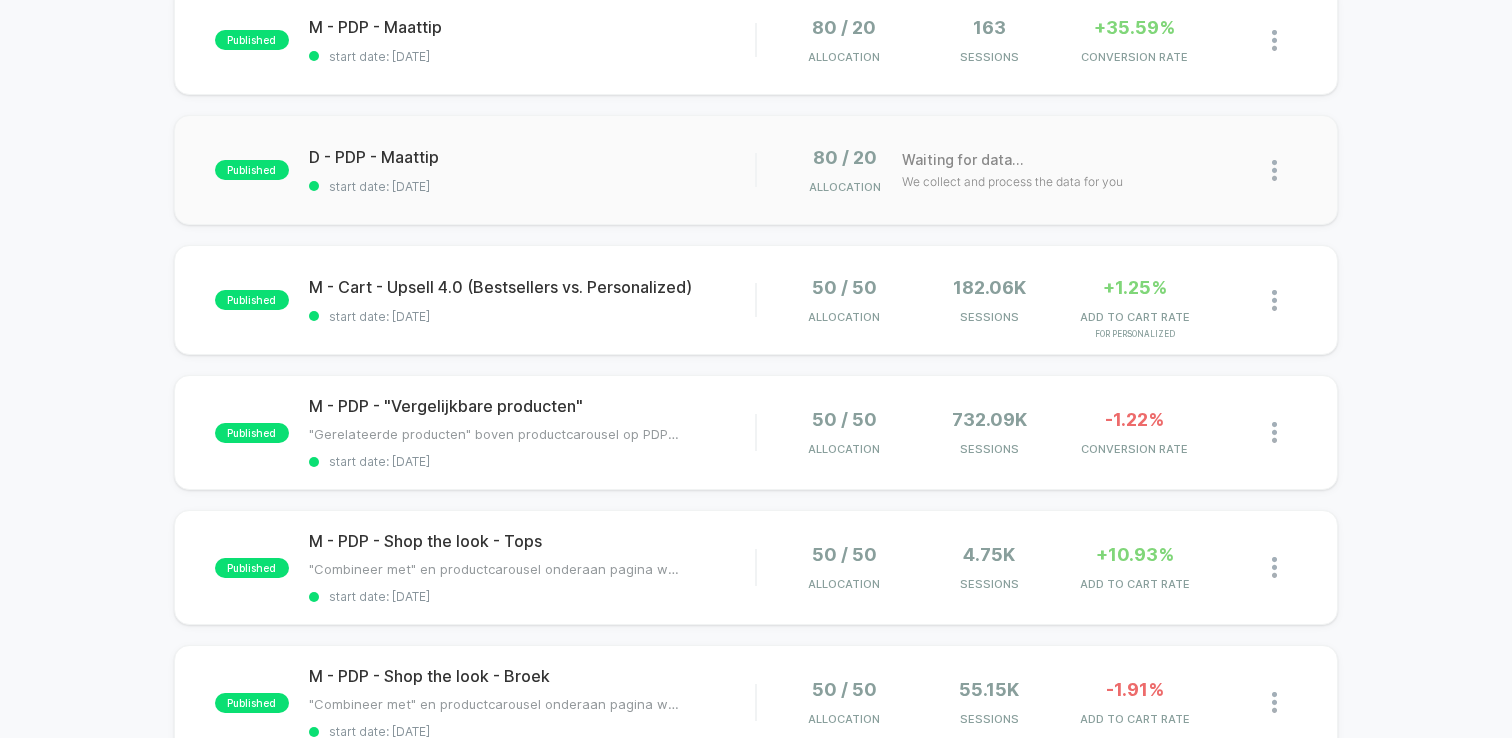 click on "published D - PDP - Maattip start date: [DATE] 80 / 20 Allocation Waiting for data... We collect and process the data for you" at bounding box center [756, 170] 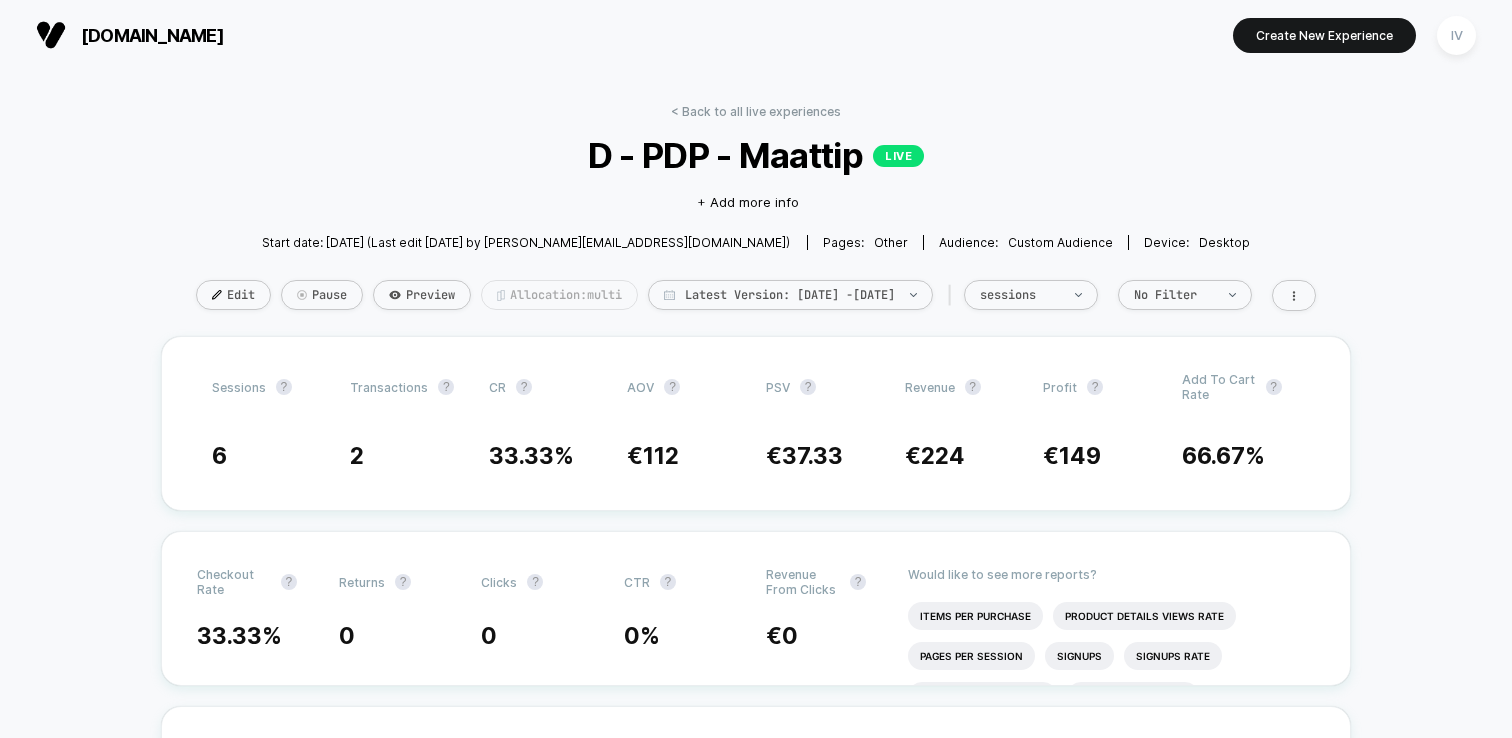 click on "Allocation:  multi" at bounding box center (559, 295) 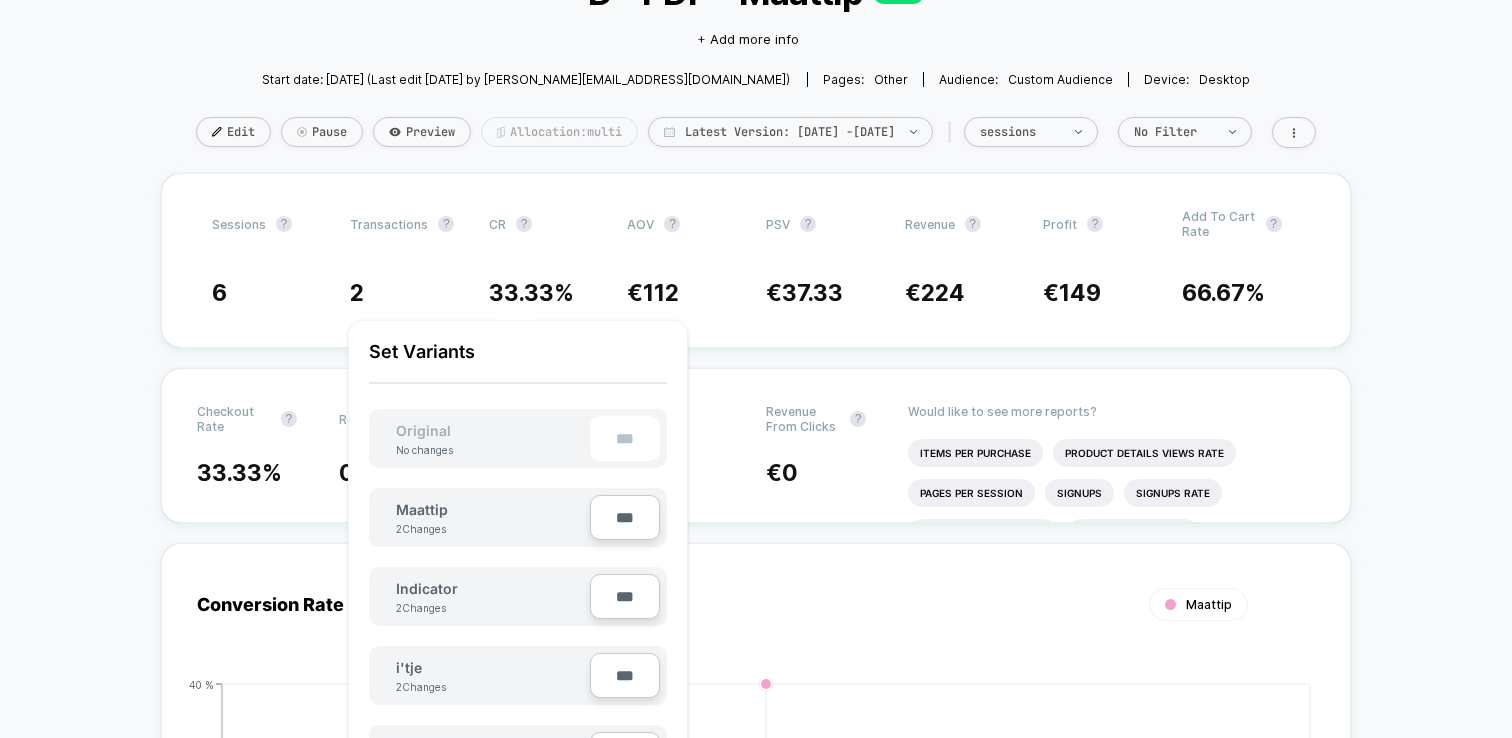 scroll, scrollTop: 167, scrollLeft: 0, axis: vertical 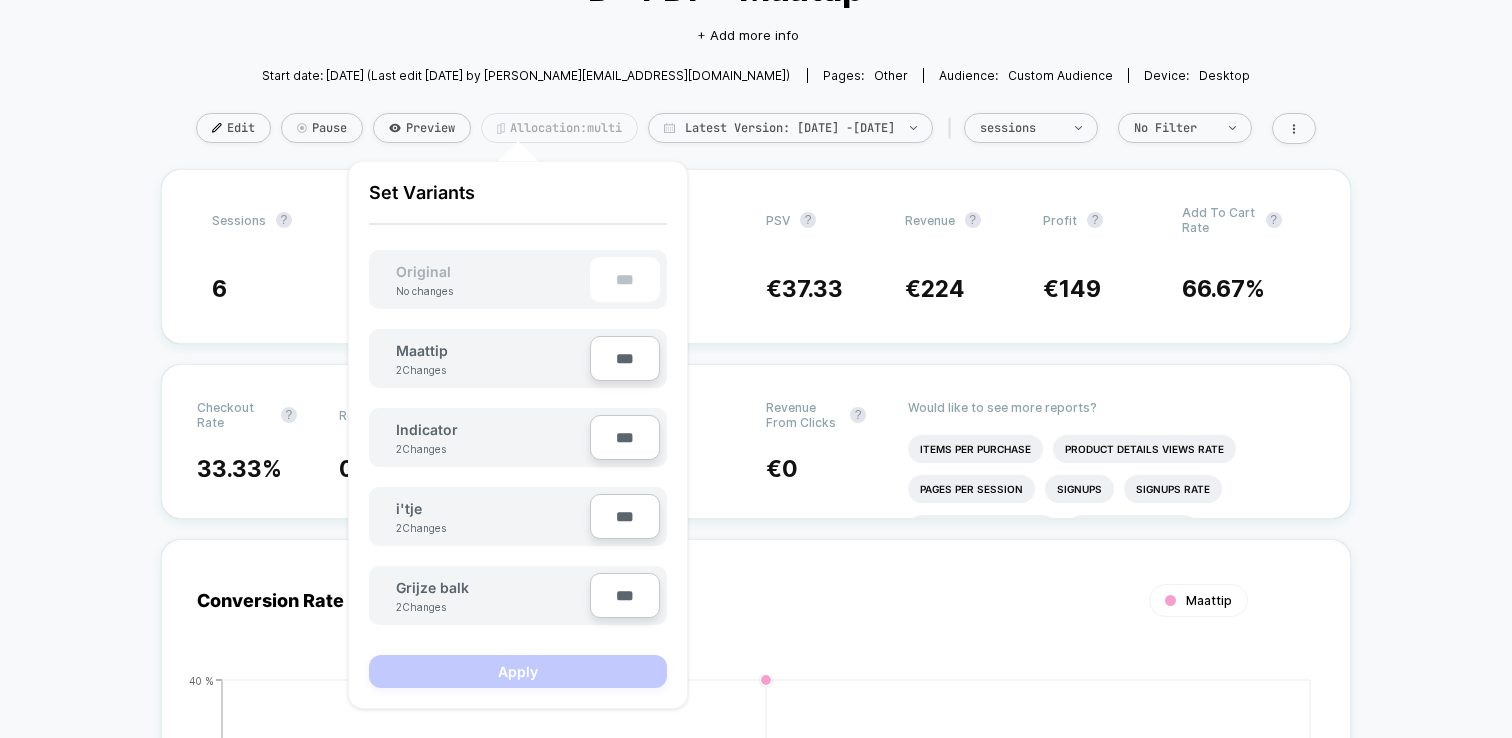 click on "Allocation:  multi" at bounding box center [559, 128] 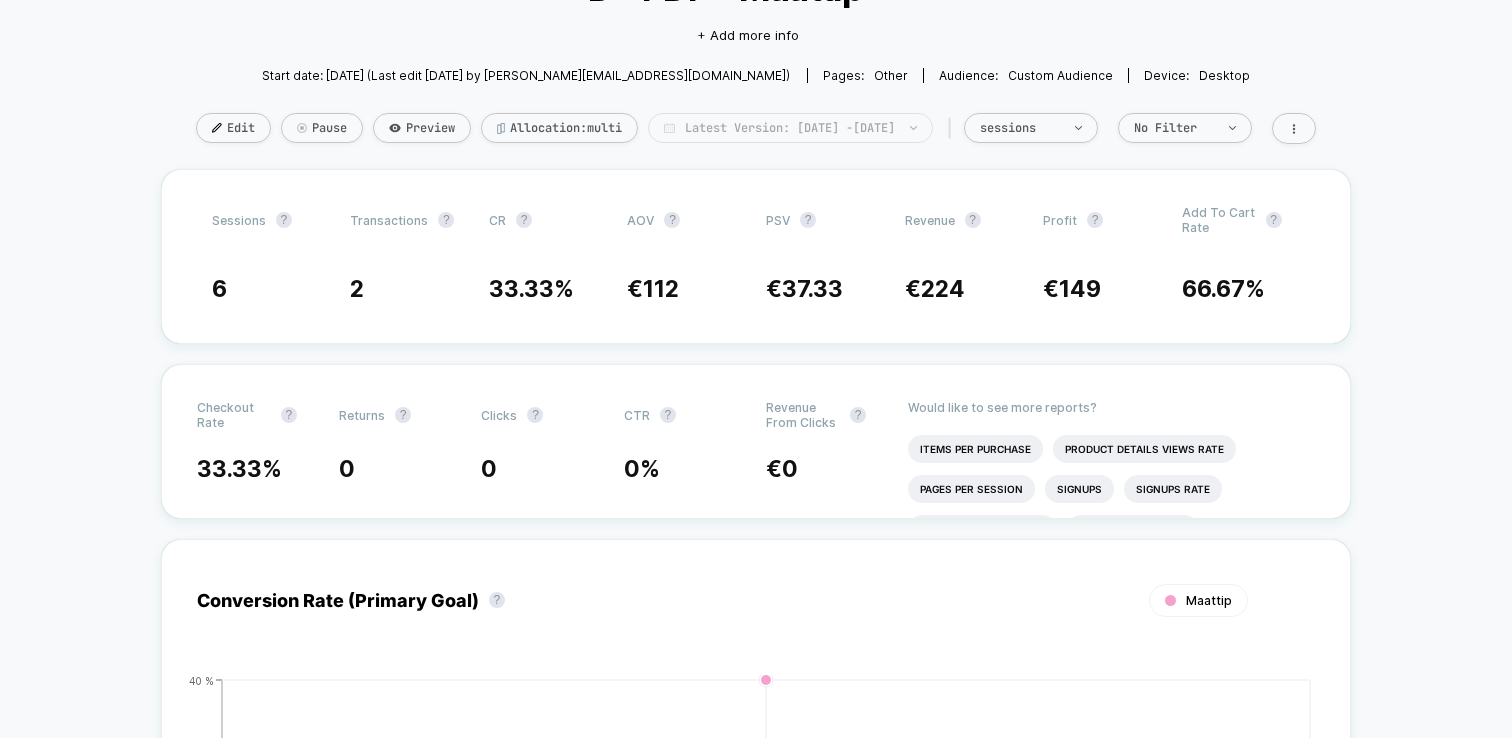 click on "Latest Version:     [DATE]    -    [DATE]" at bounding box center [790, 128] 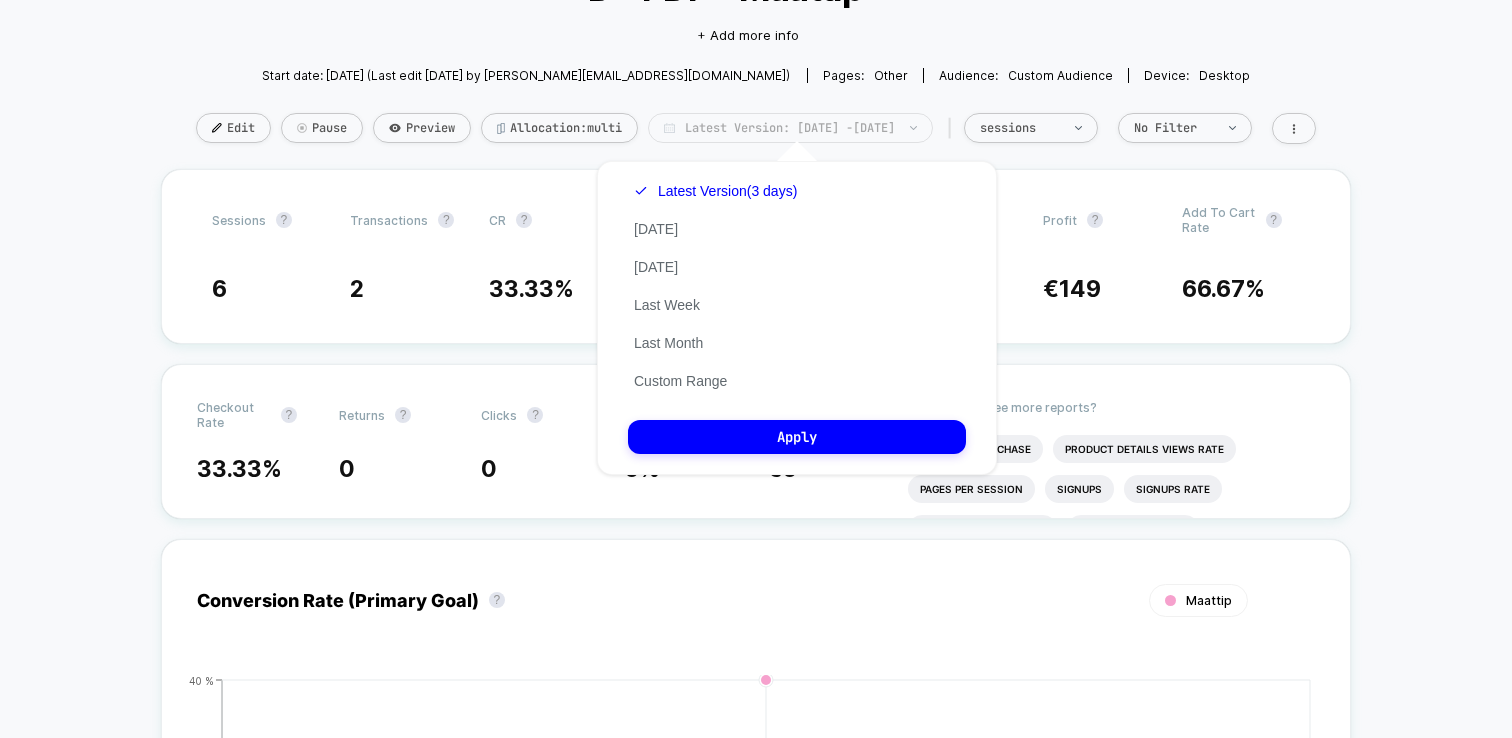 click on "Latest Version:     [DATE]    -    [DATE]" at bounding box center [790, 128] 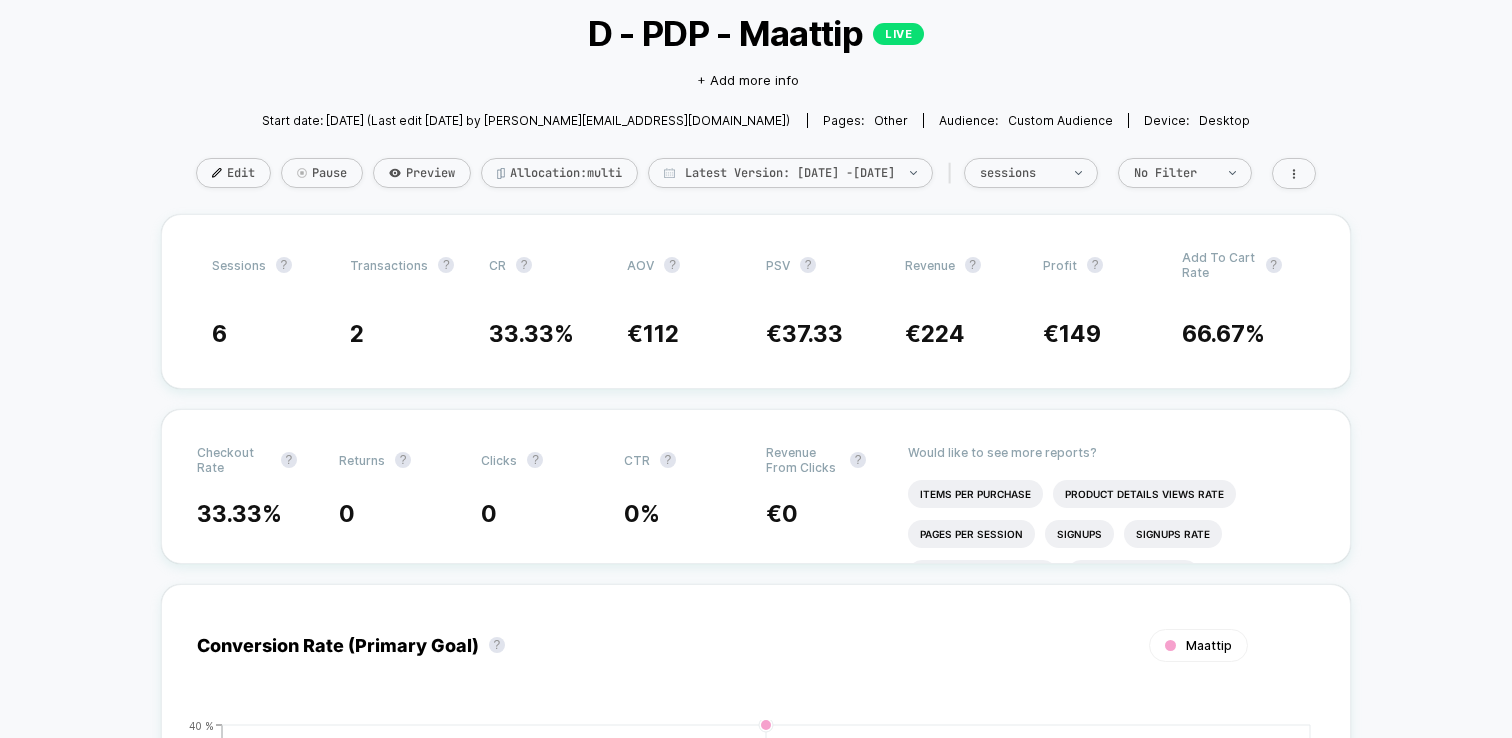 scroll, scrollTop: 0, scrollLeft: 0, axis: both 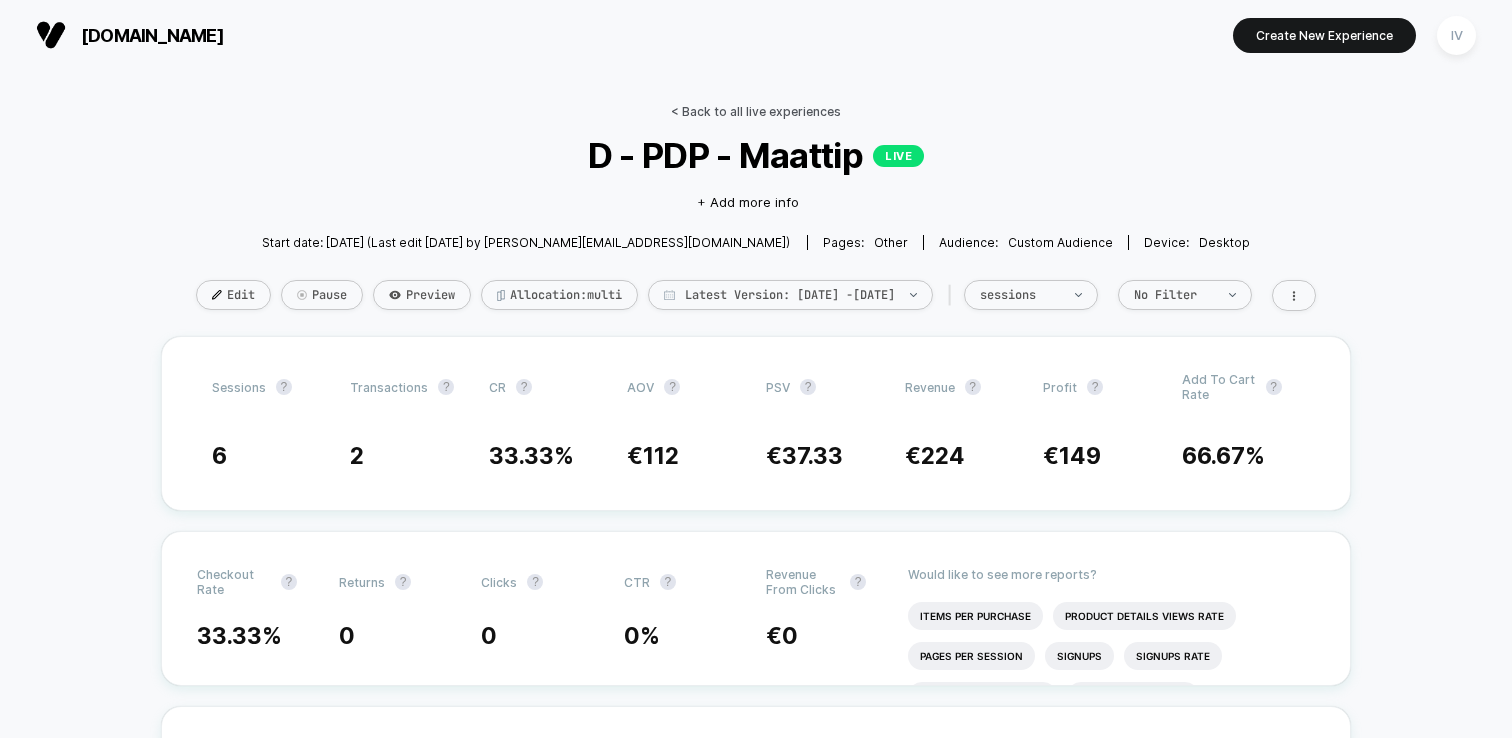 click on "< Back to all live experiences" at bounding box center [756, 111] 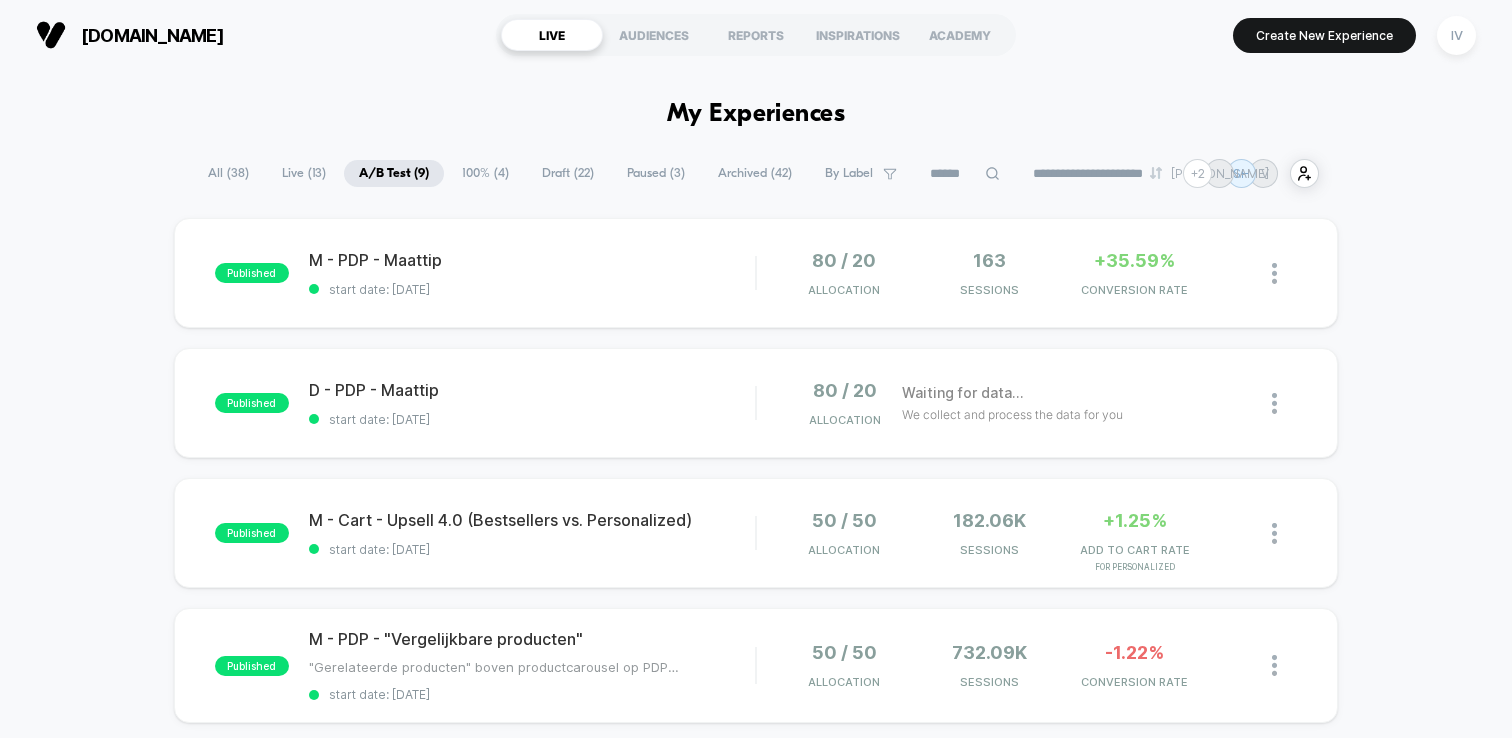 scroll, scrollTop: 4, scrollLeft: 0, axis: vertical 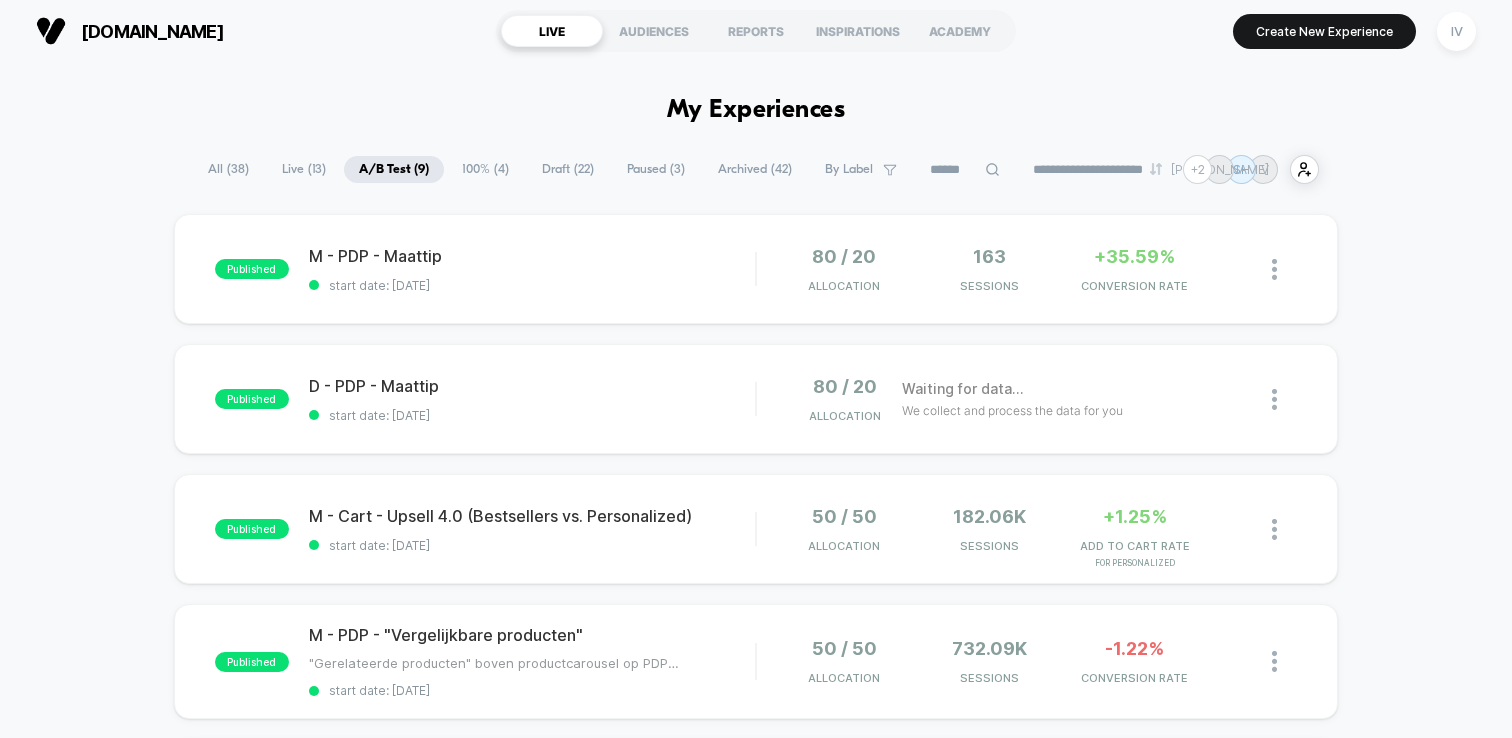 click on "100% ( 4 )" at bounding box center [485, 169] 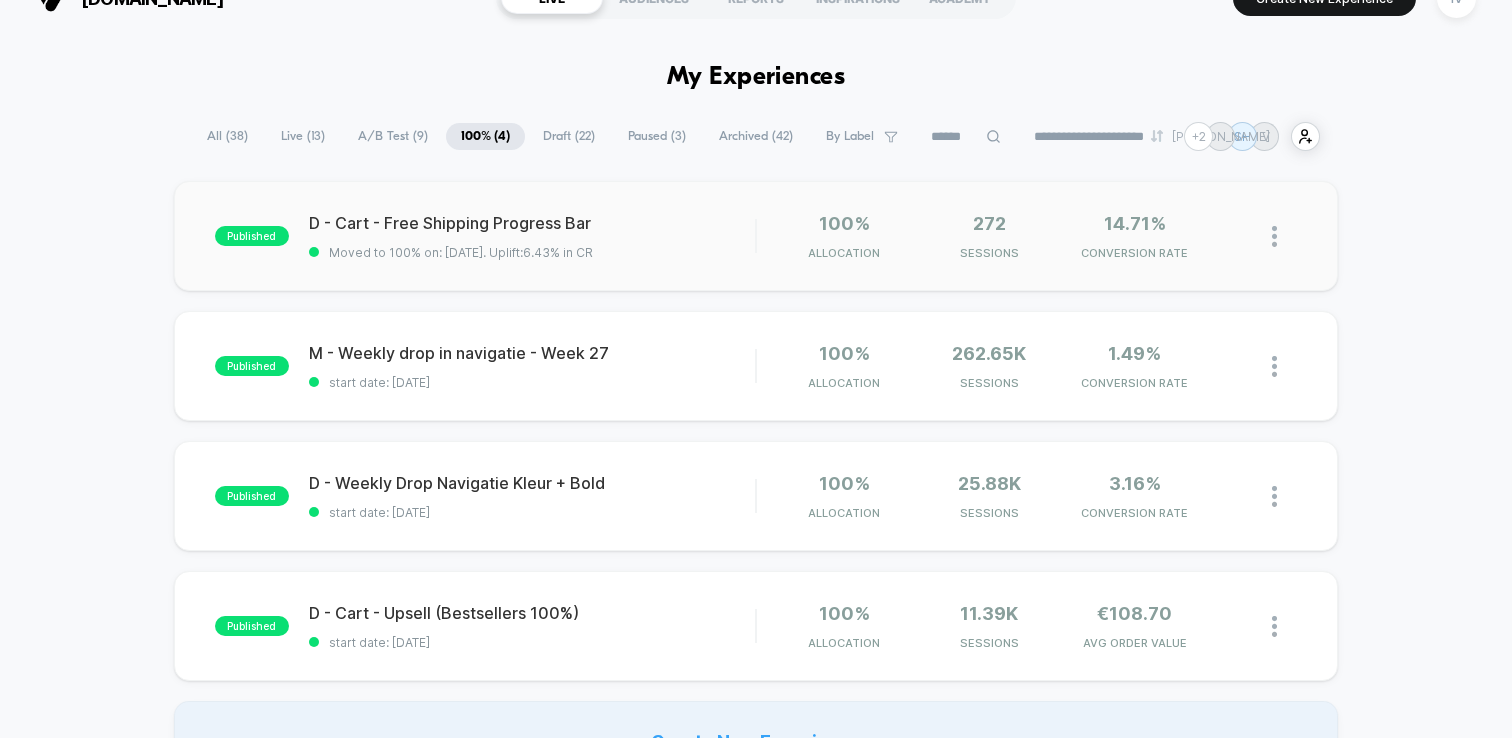 scroll, scrollTop: 17, scrollLeft: 0, axis: vertical 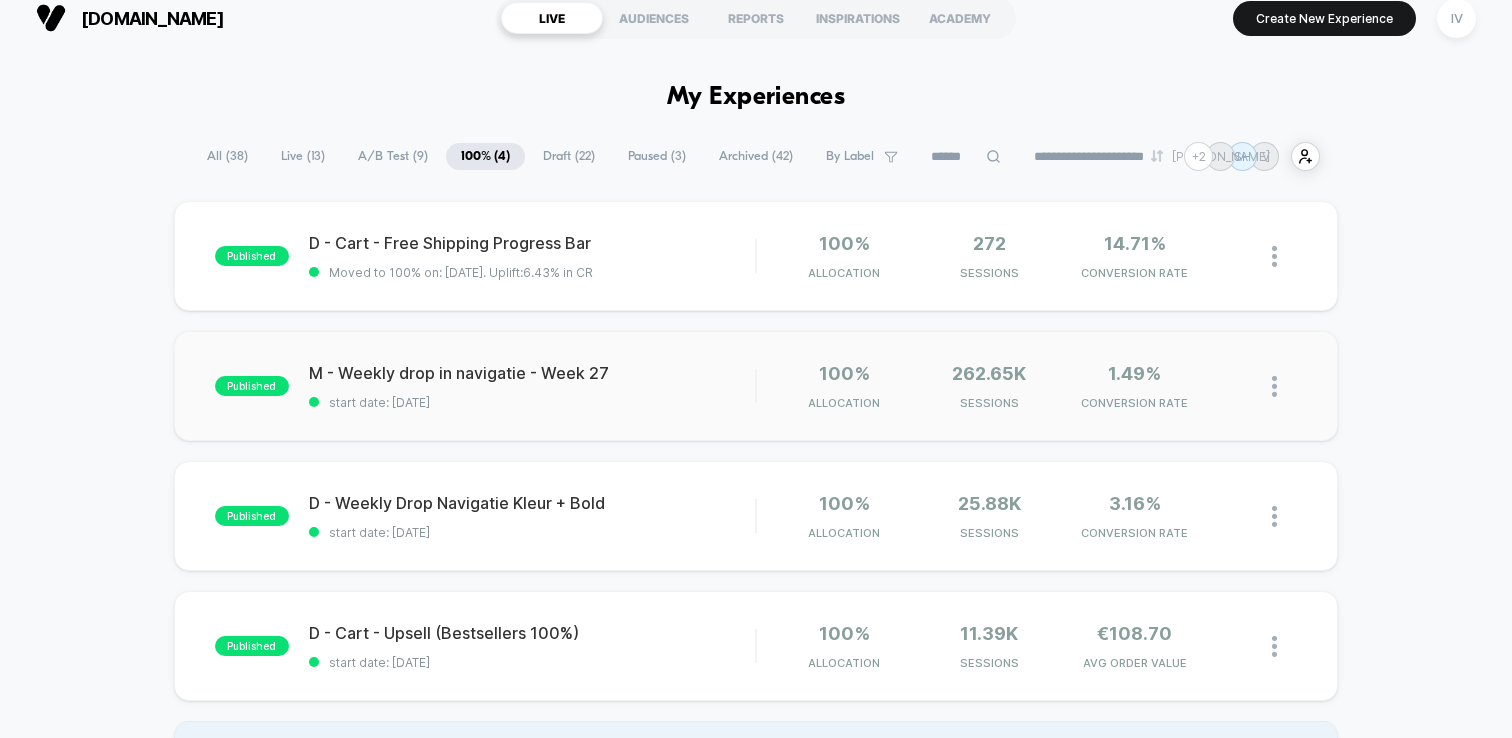 click on "published M - Weekly drop in navigatie - Week 27 start date: [DATE] 100% Allocation 262.65k Sessions 1.49% CONVERSION RATE" at bounding box center (756, 386) 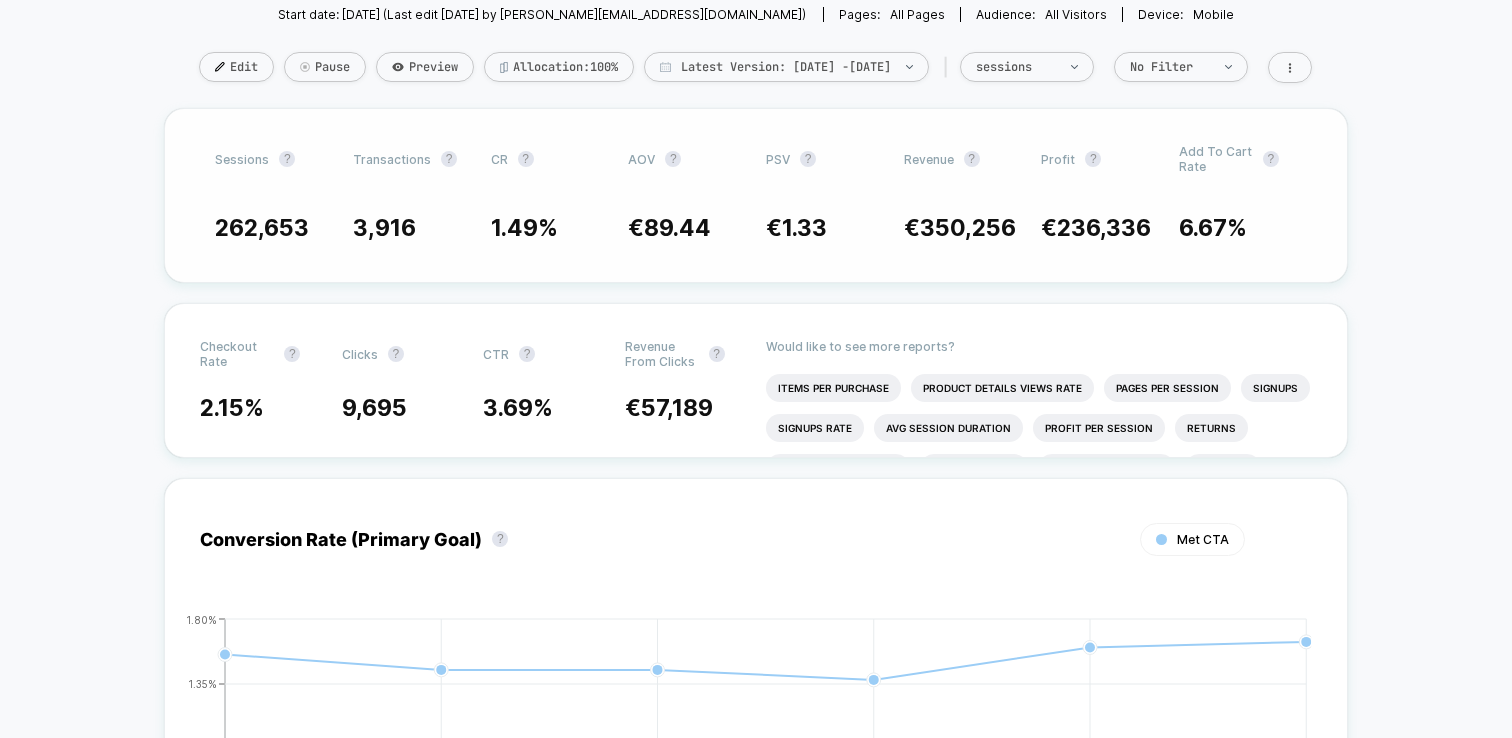 scroll, scrollTop: 224, scrollLeft: 0, axis: vertical 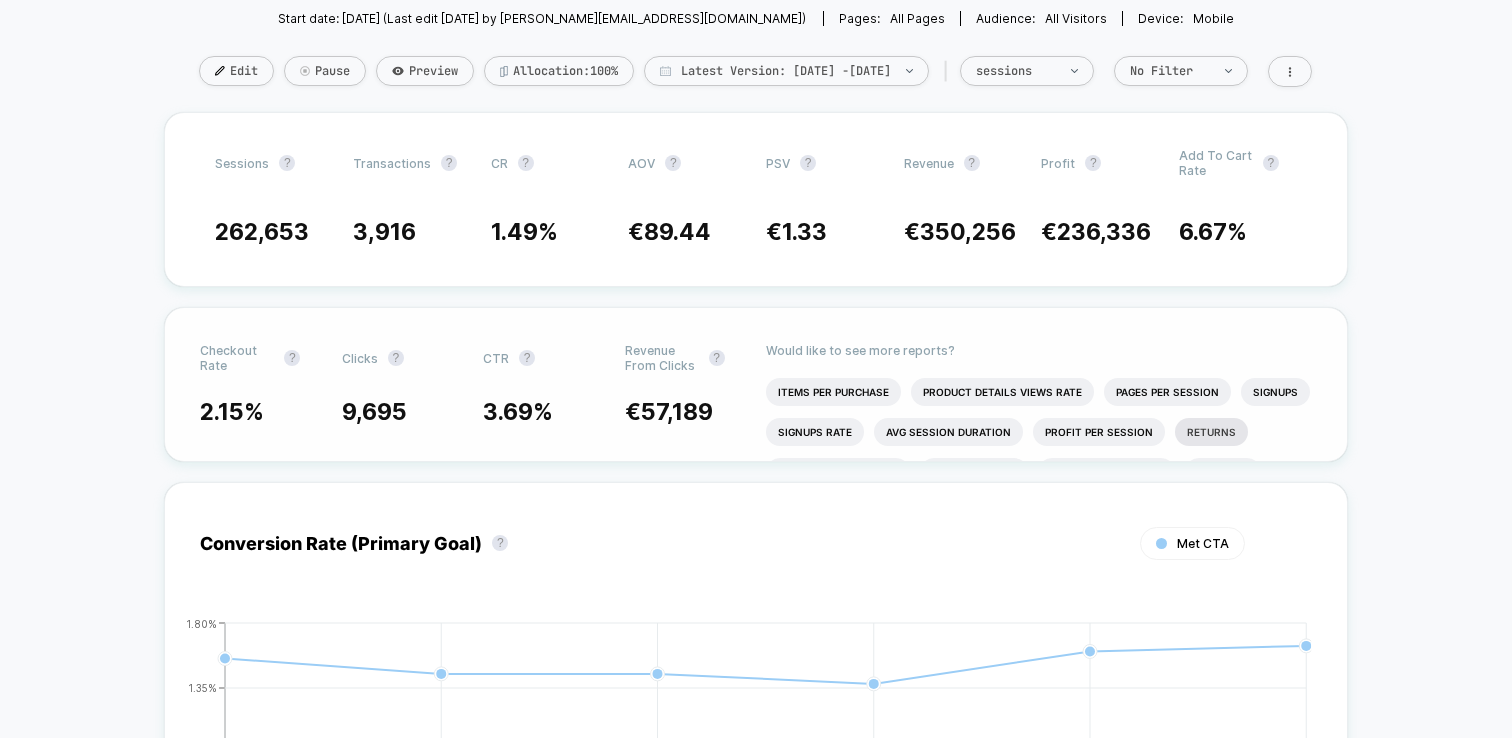 click on "Returns" at bounding box center [1211, 432] 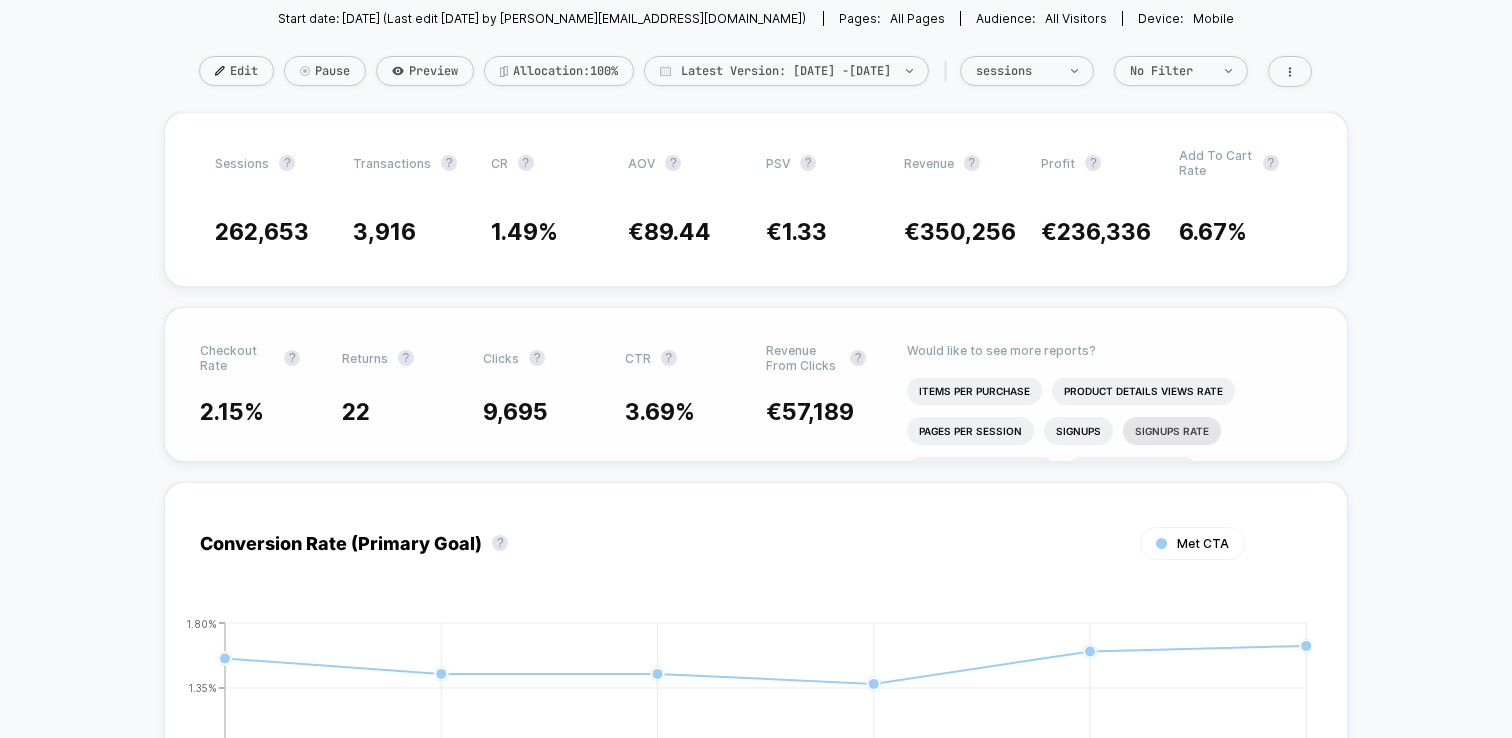 scroll, scrollTop: 0, scrollLeft: 0, axis: both 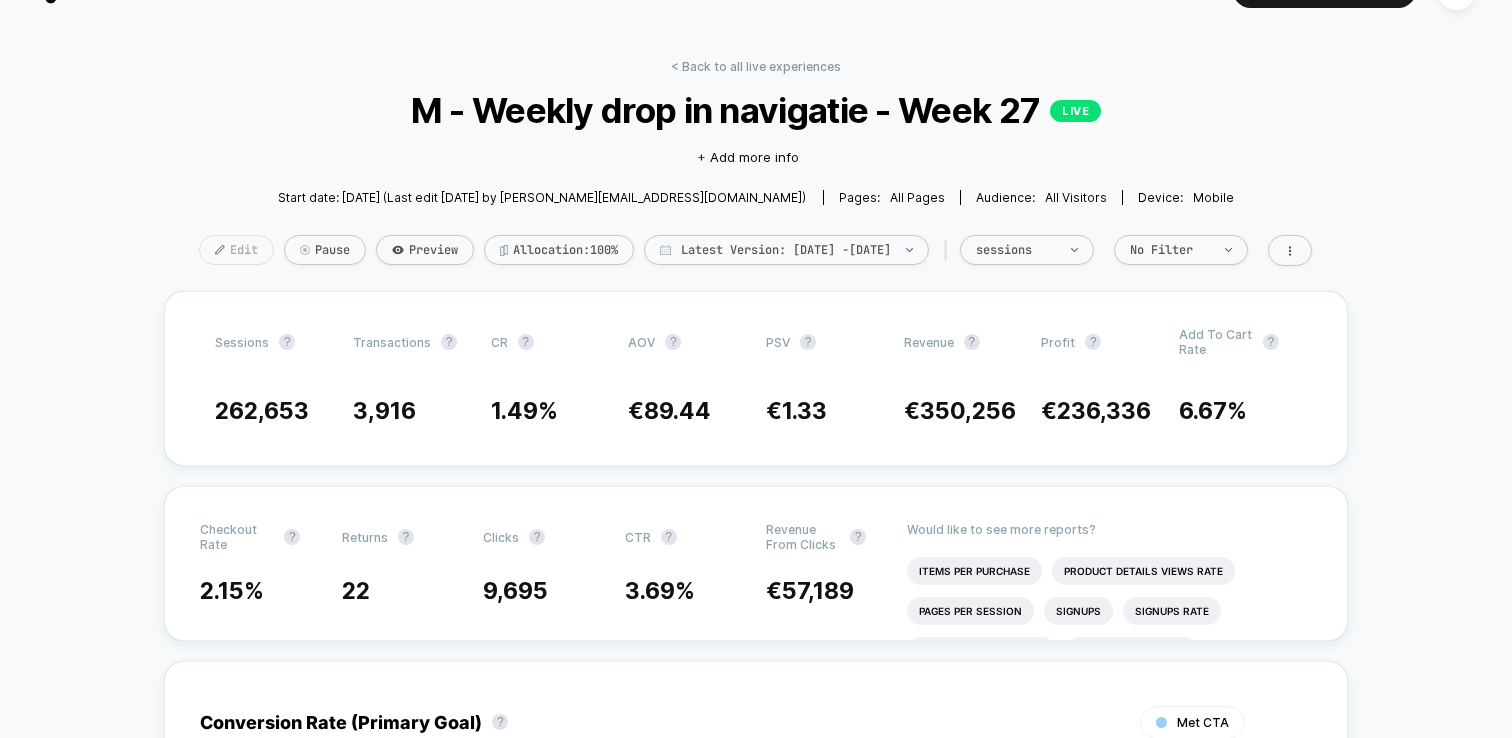 click on "Edit" at bounding box center [236, 250] 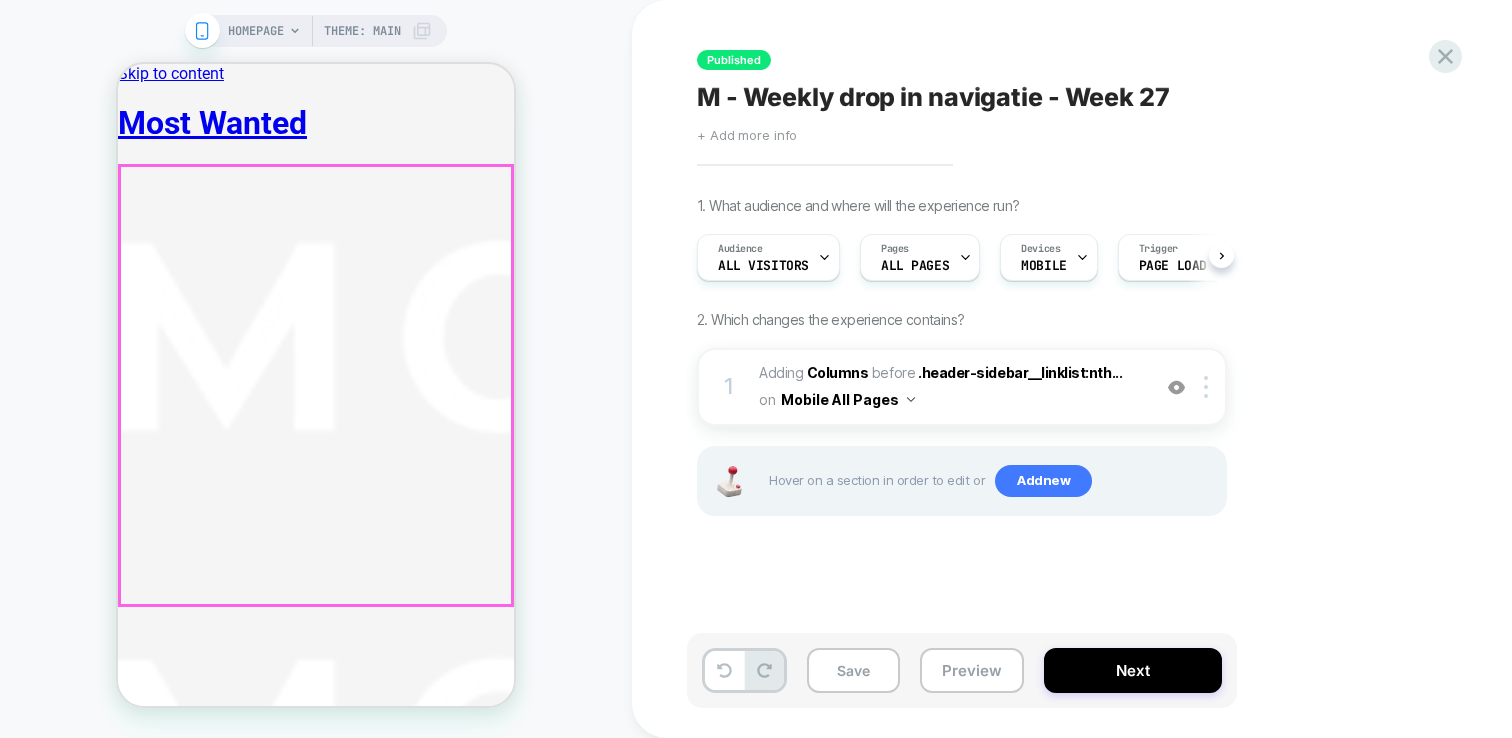 scroll, scrollTop: 0, scrollLeft: 1, axis: horizontal 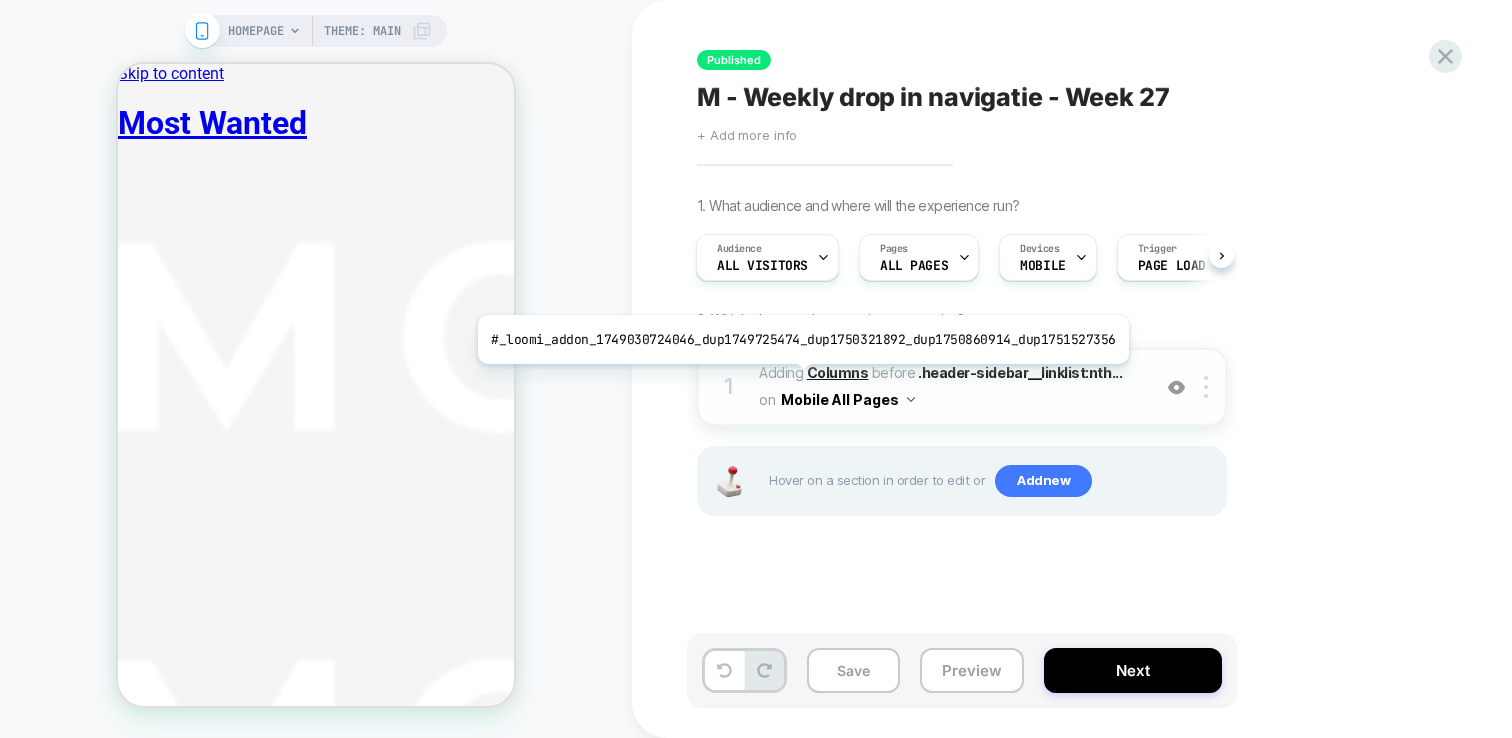 click on "Columns" at bounding box center [838, 372] 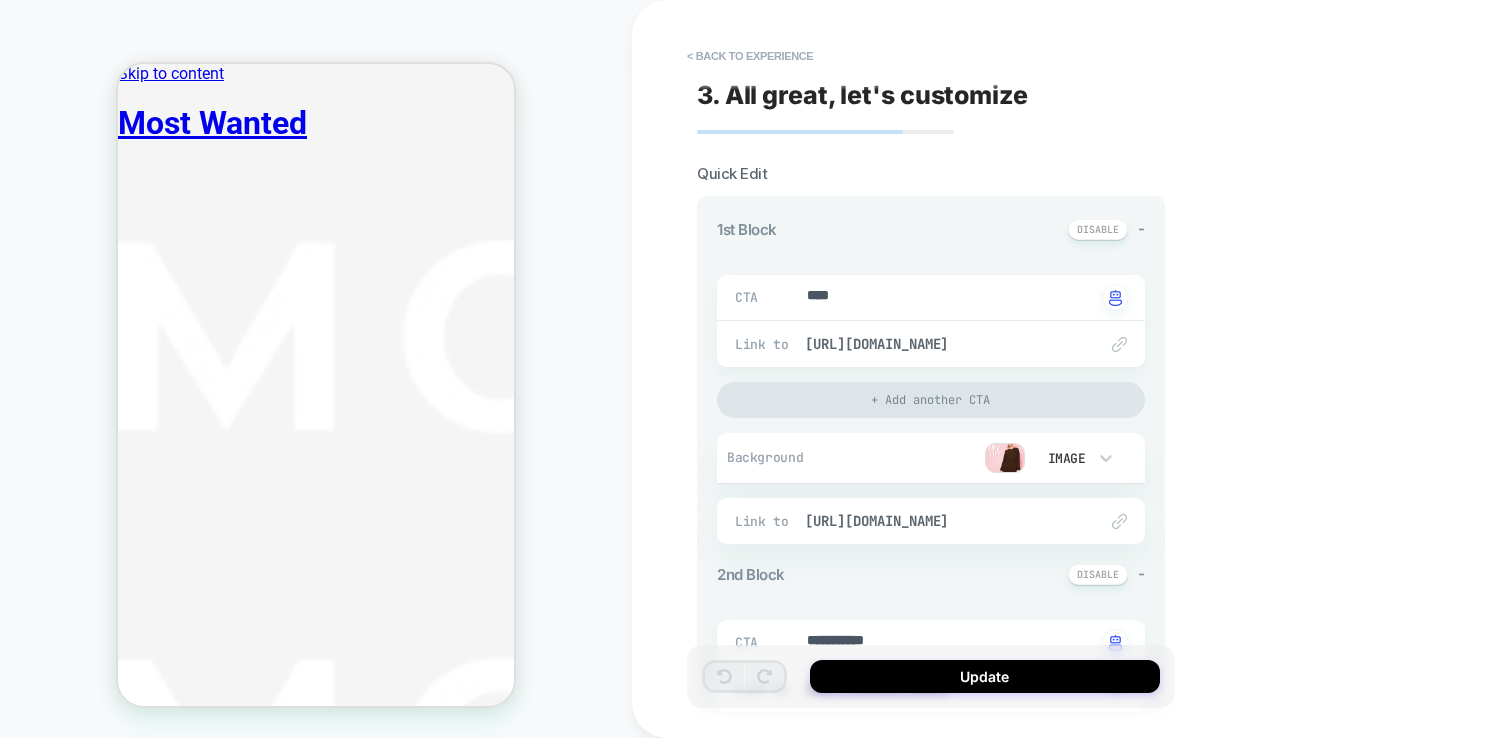 click at bounding box center [1005, 458] 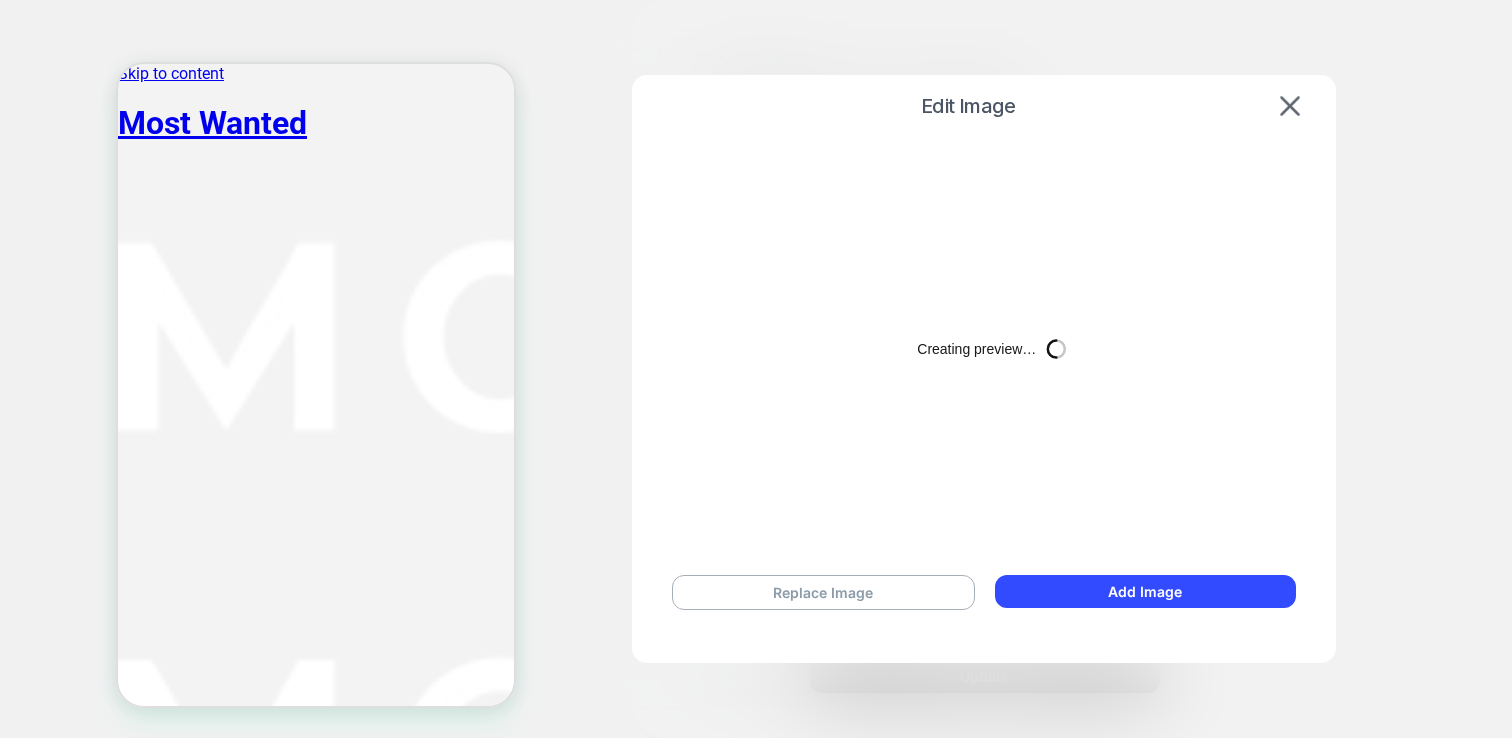 type on "*" 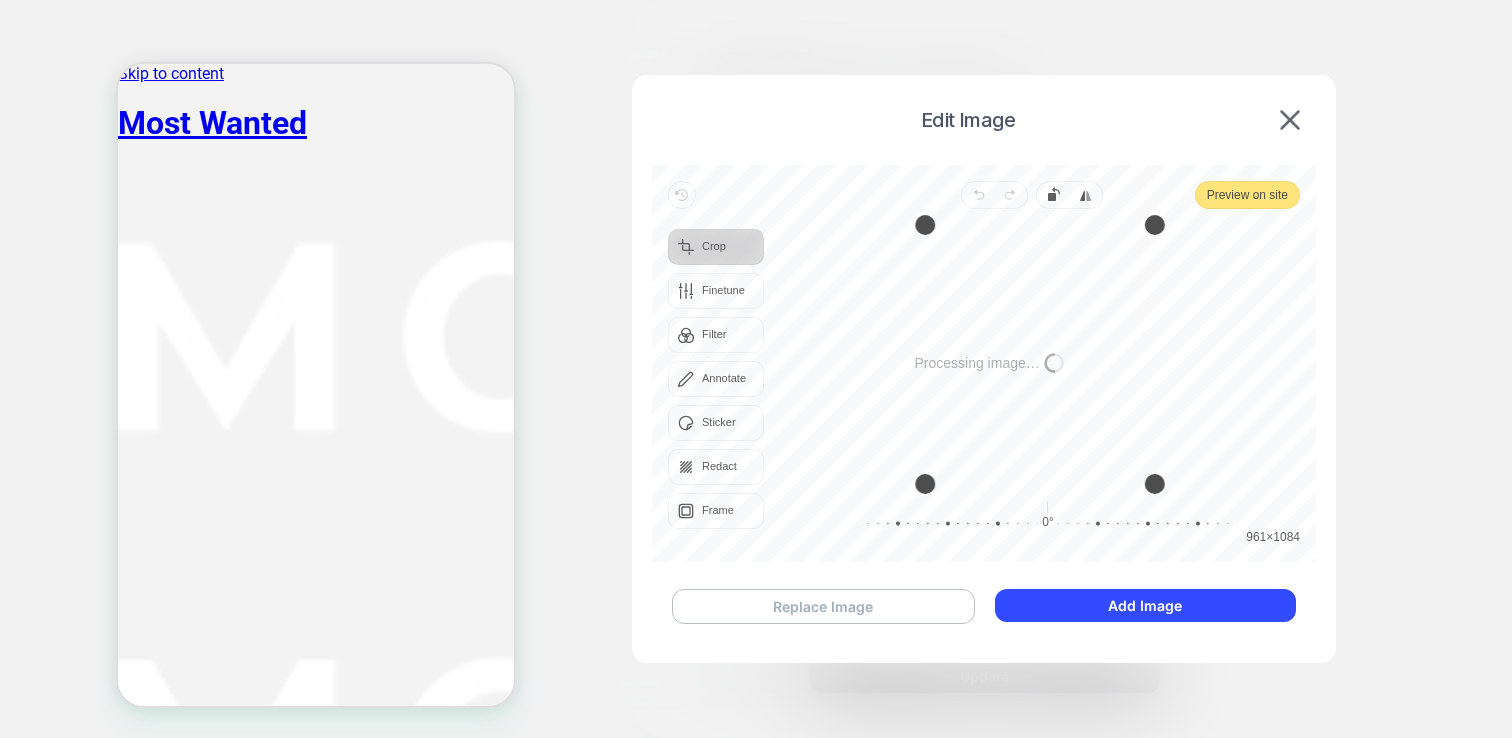click on "Replace Image" at bounding box center (823, 606) 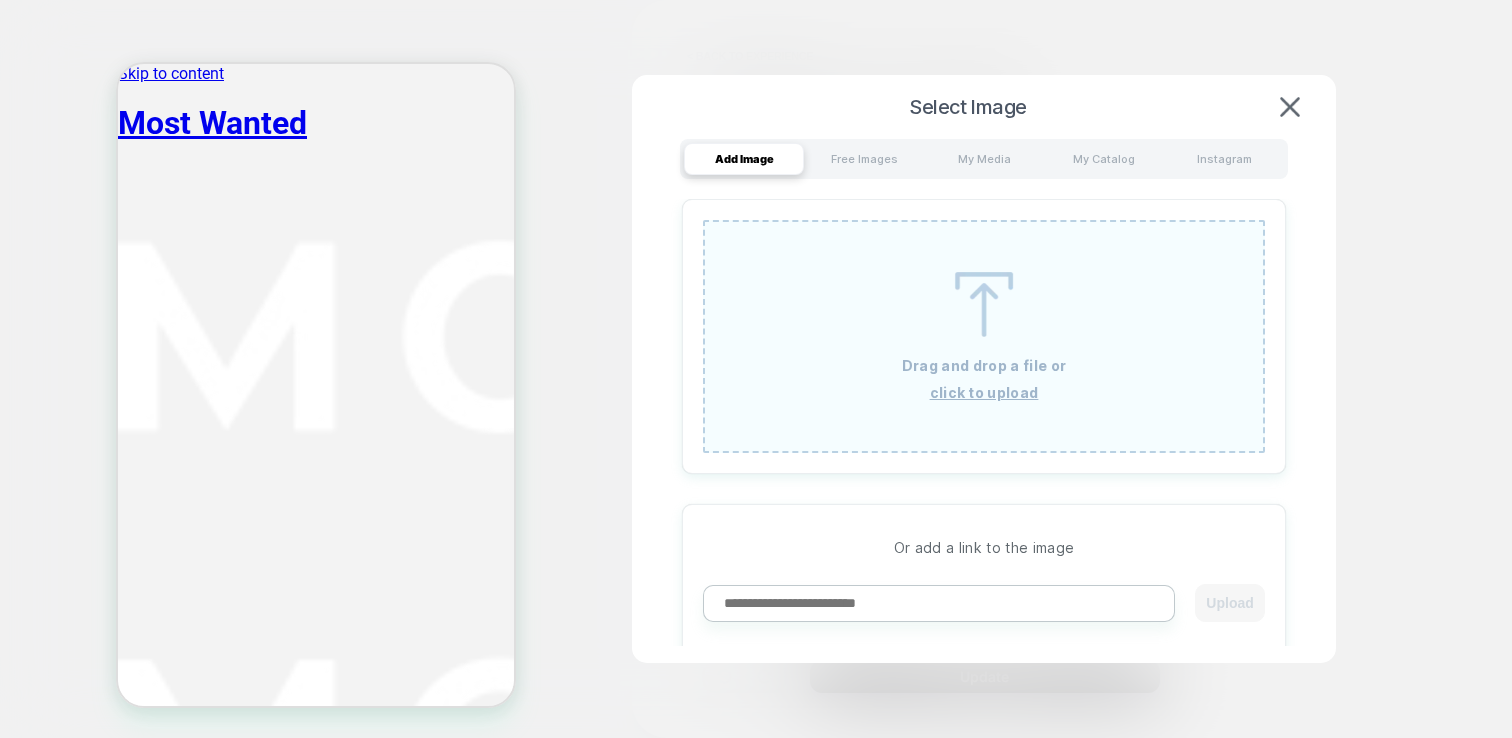 click at bounding box center (939, 603) 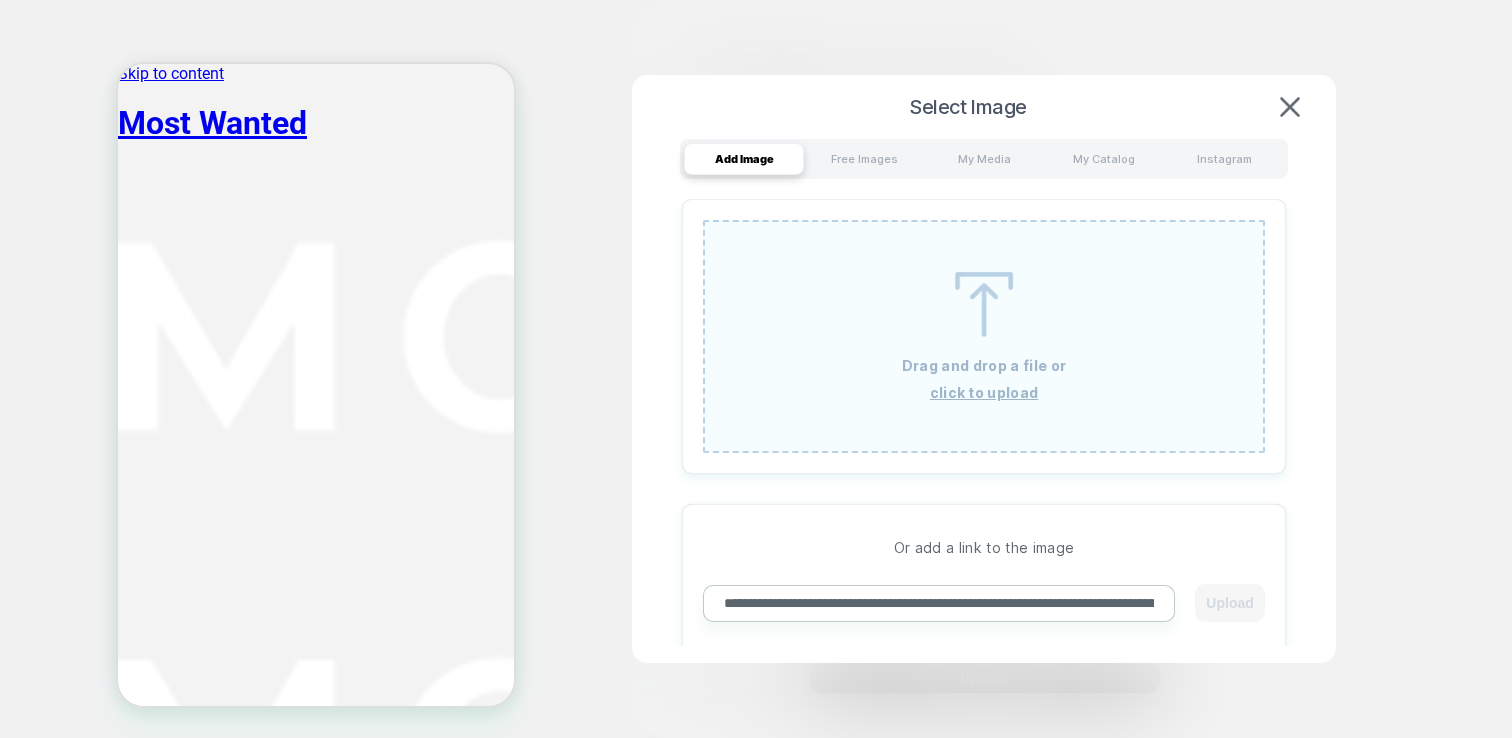 scroll, scrollTop: 0, scrollLeft: 215, axis: horizontal 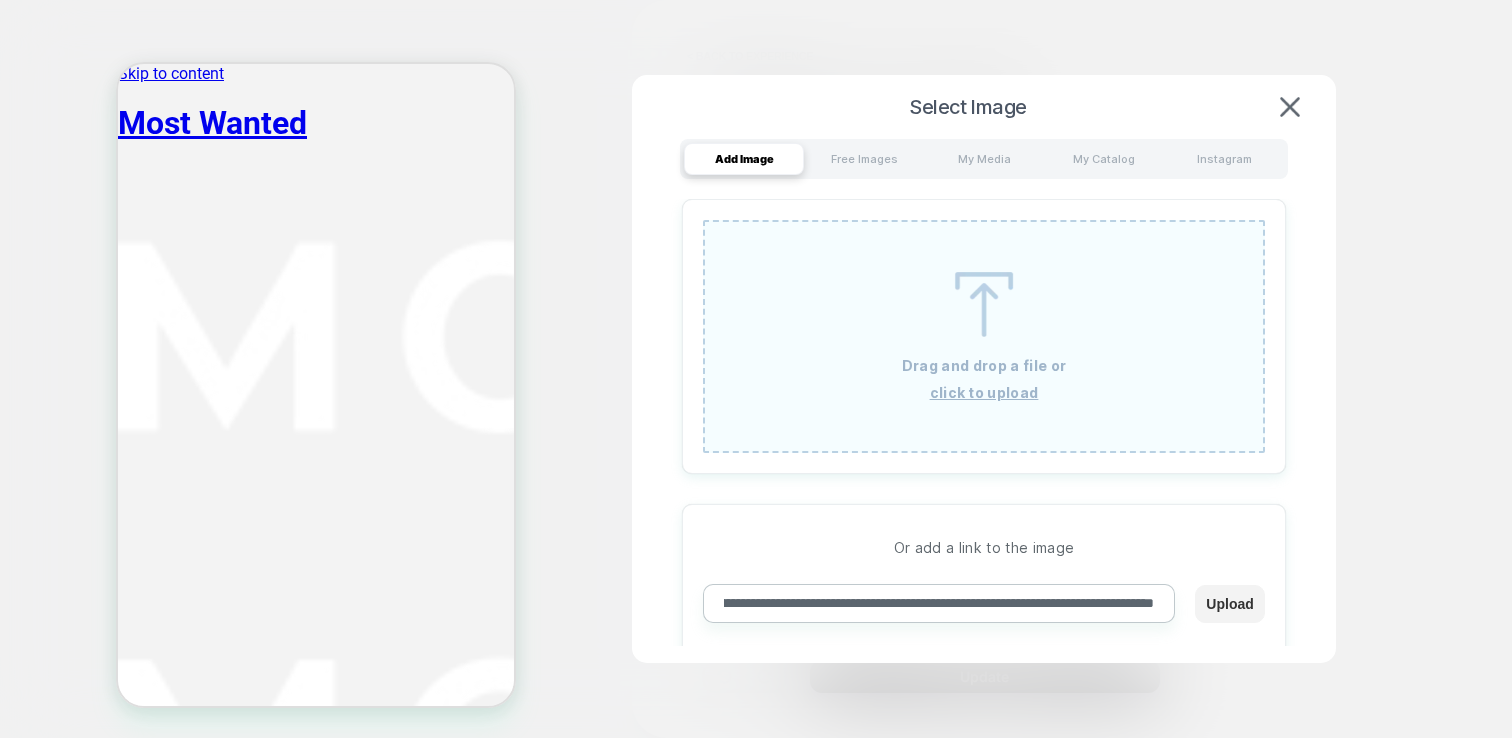 type on "**********" 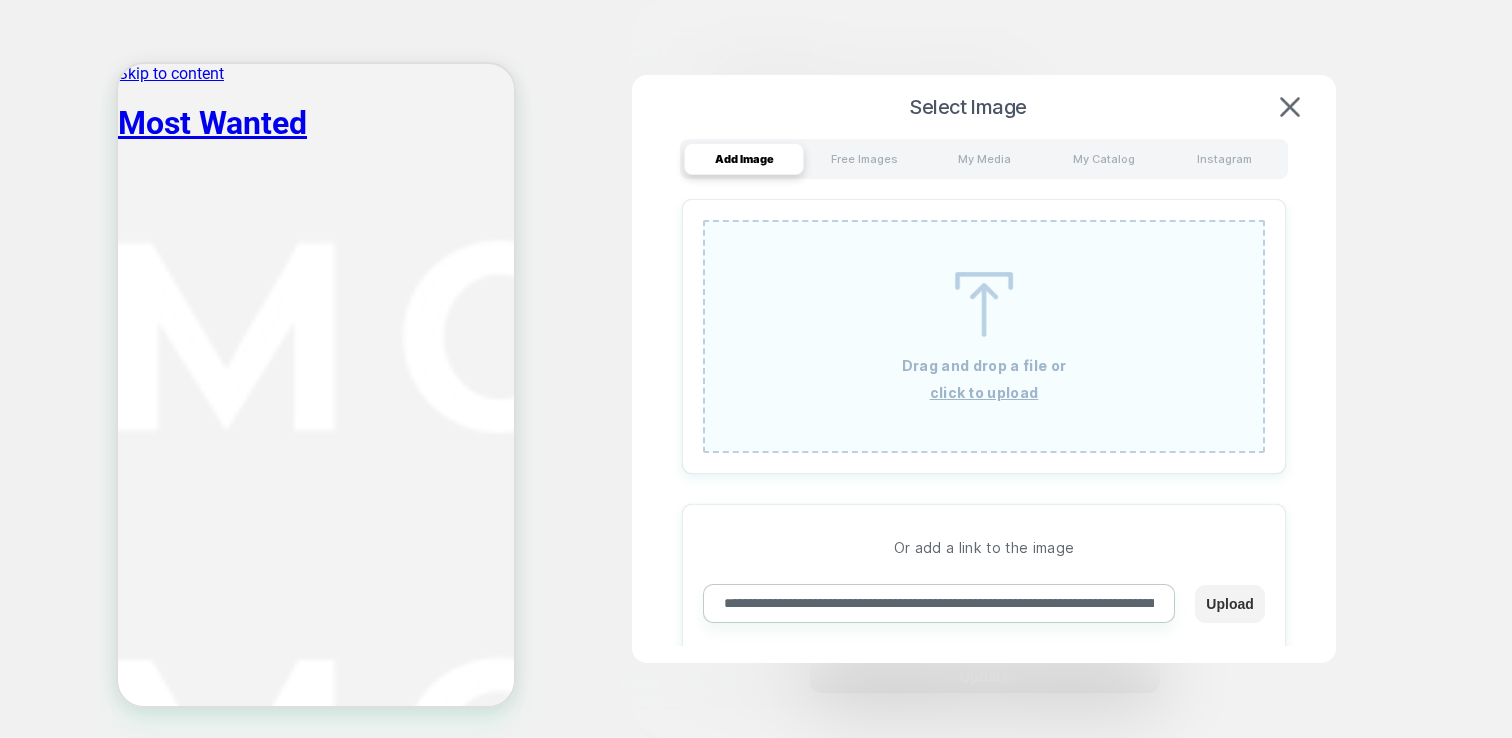 click on "Upload" at bounding box center [1229, 604] 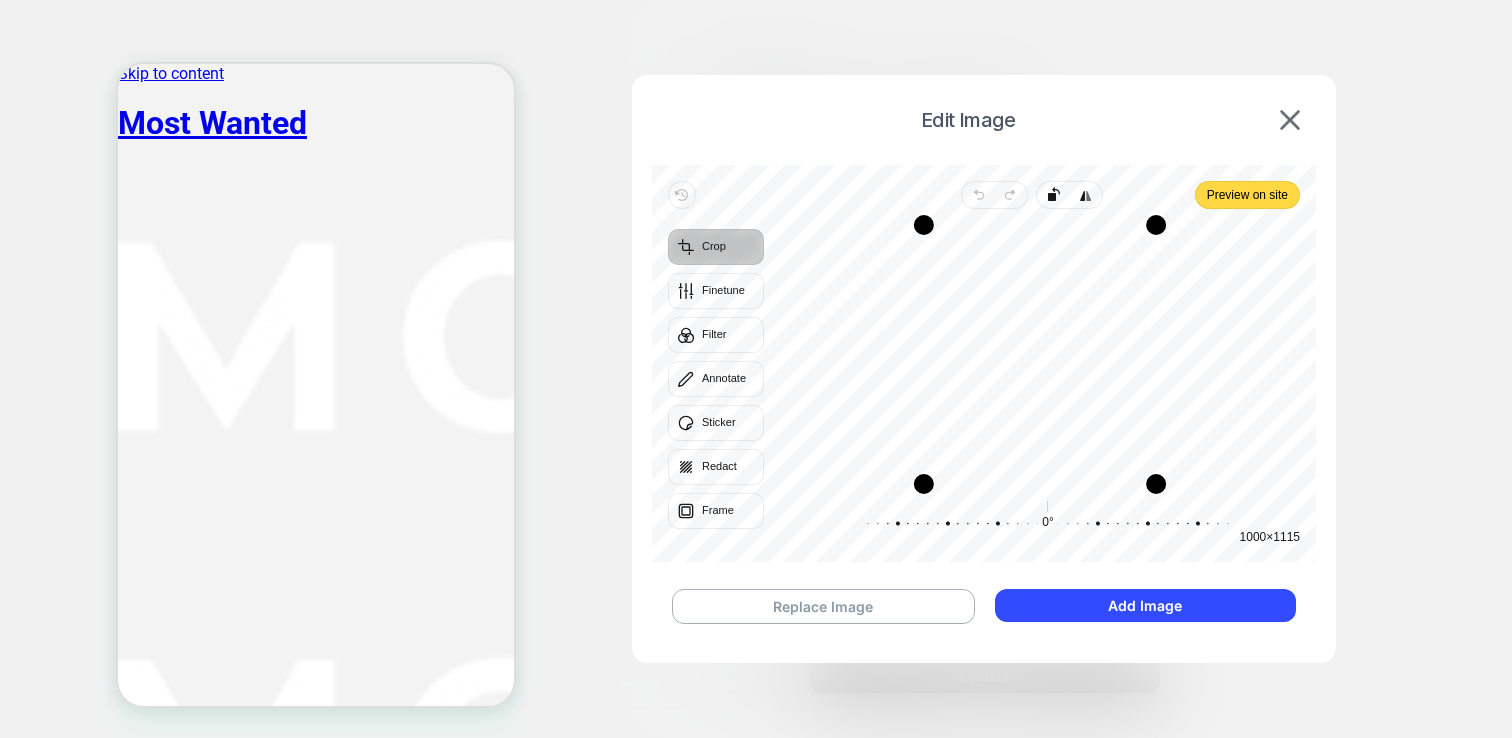 click 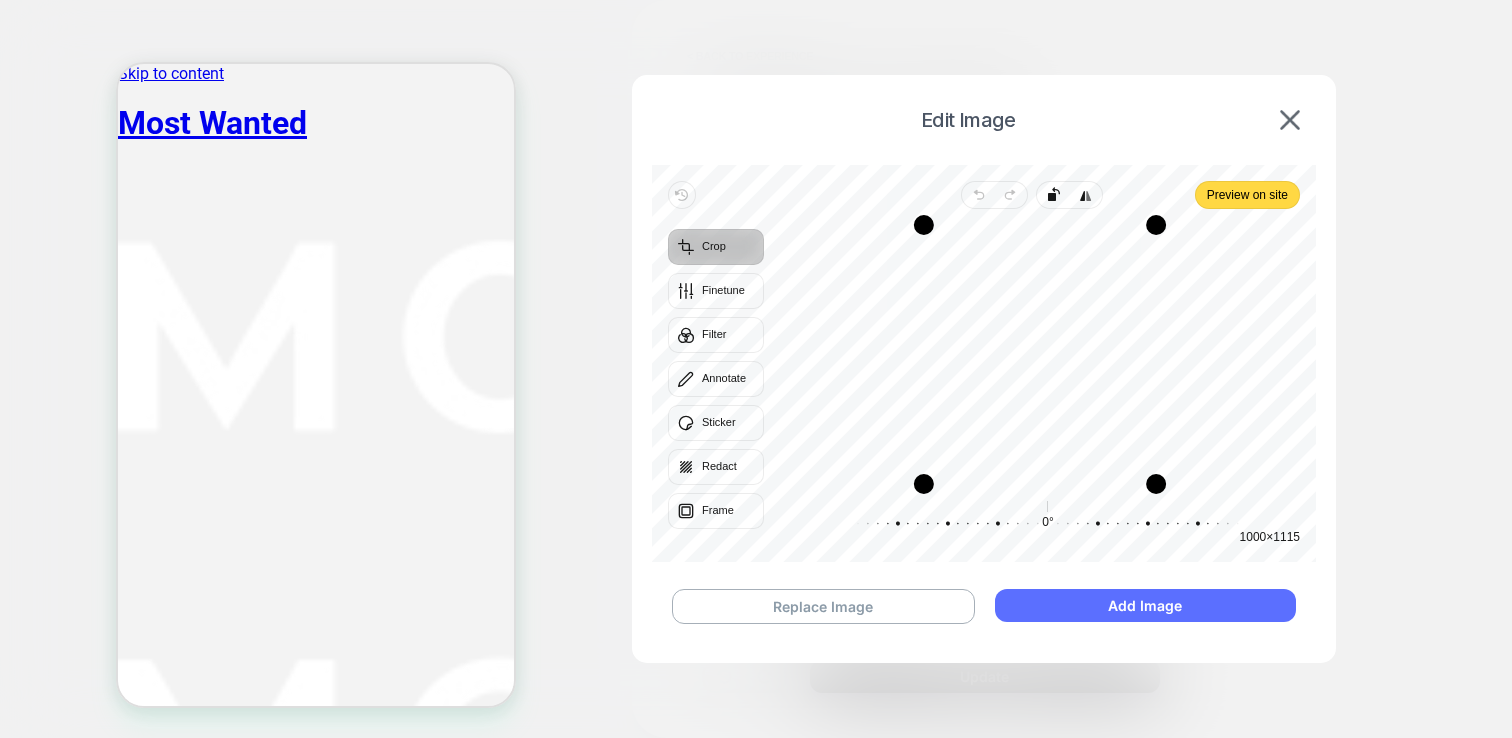 click on "Add Image" at bounding box center (1145, 605) 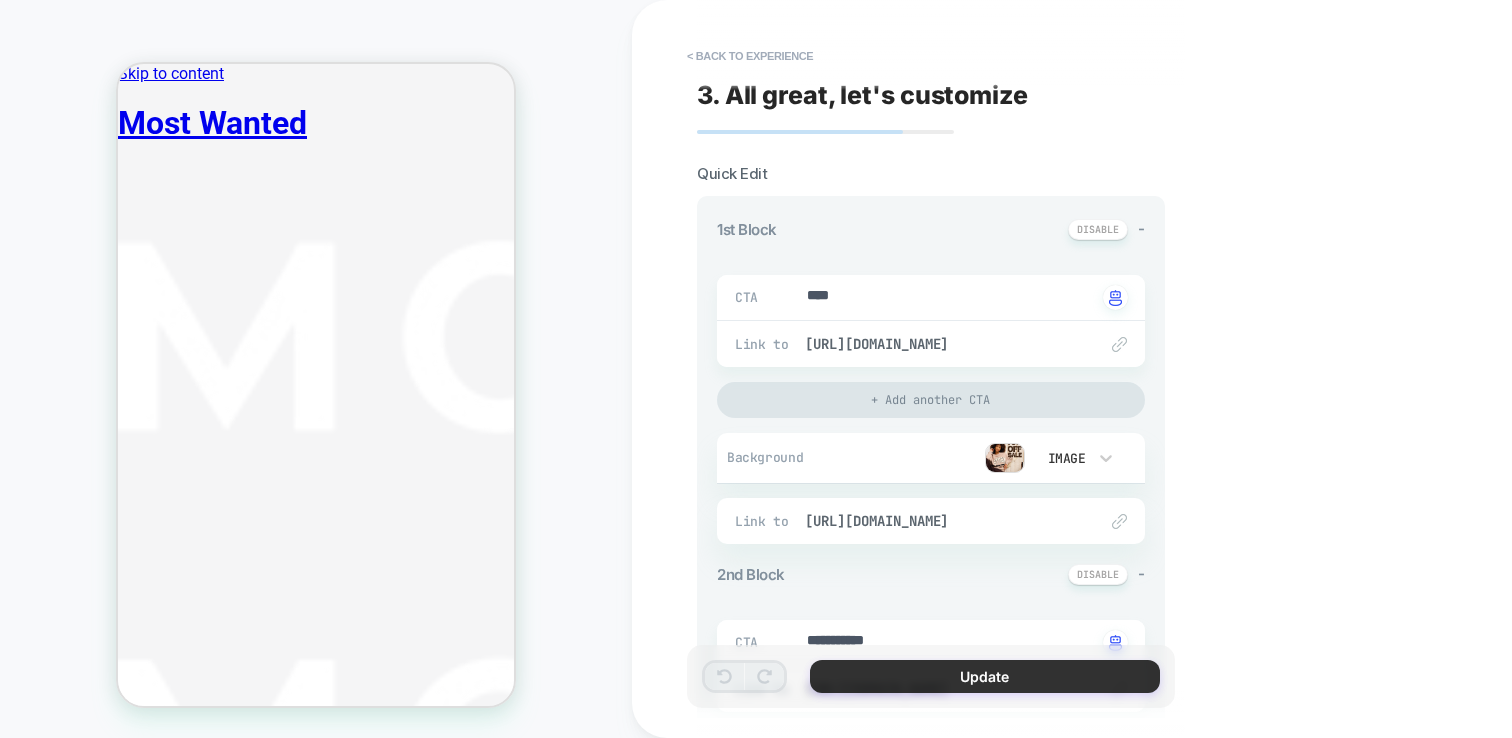 click on "Update" at bounding box center [985, 676] 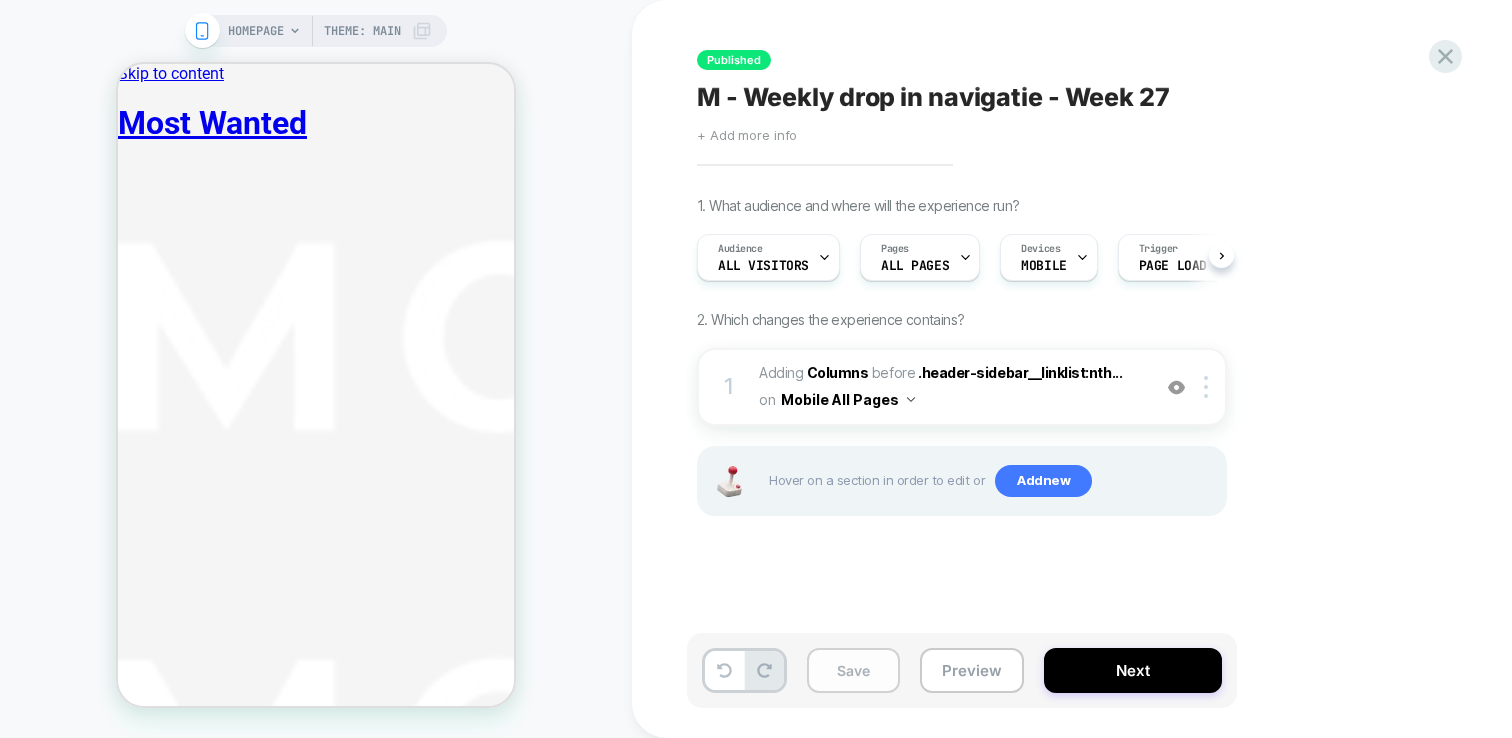 scroll, scrollTop: 0, scrollLeft: 1, axis: horizontal 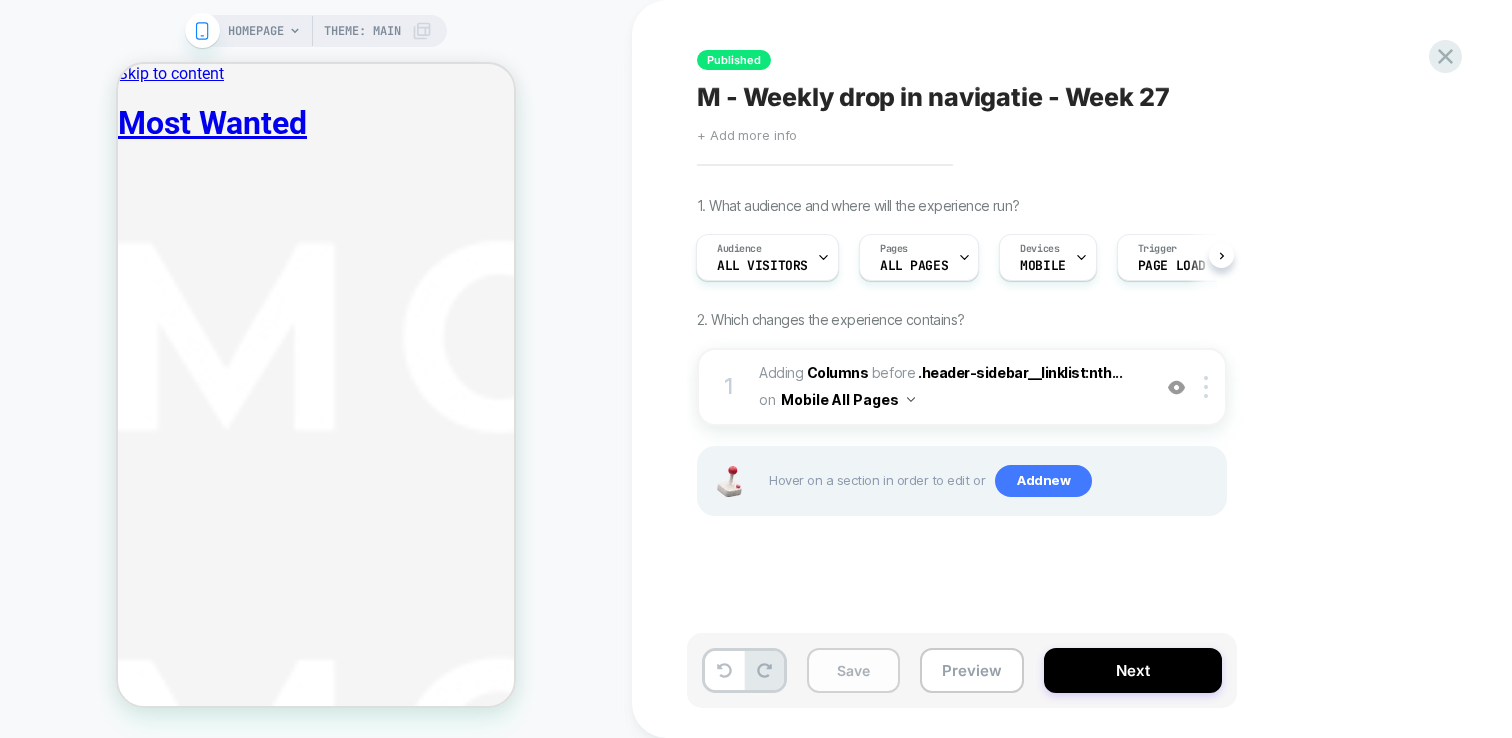 click on "Save" at bounding box center (853, 670) 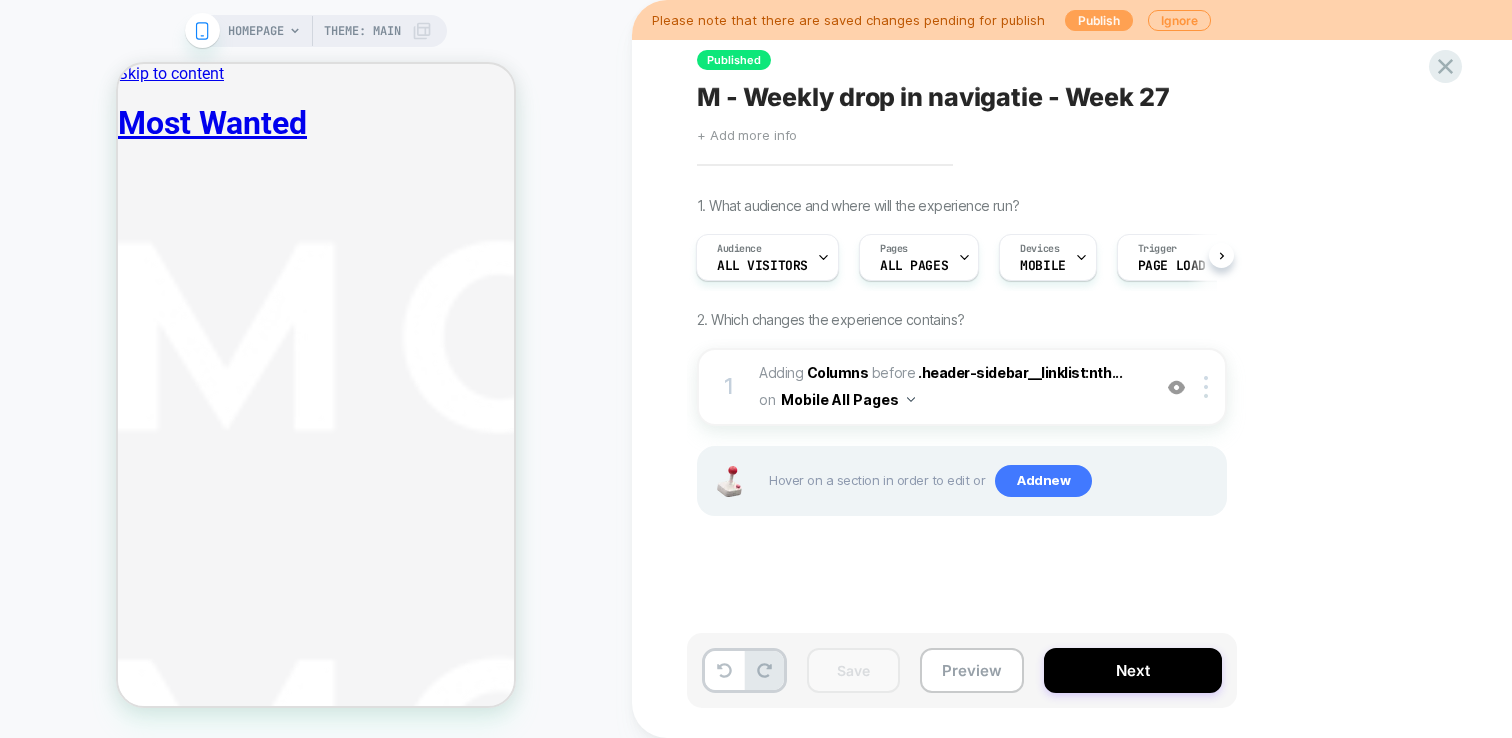 click on "Publish" at bounding box center (1099, 20) 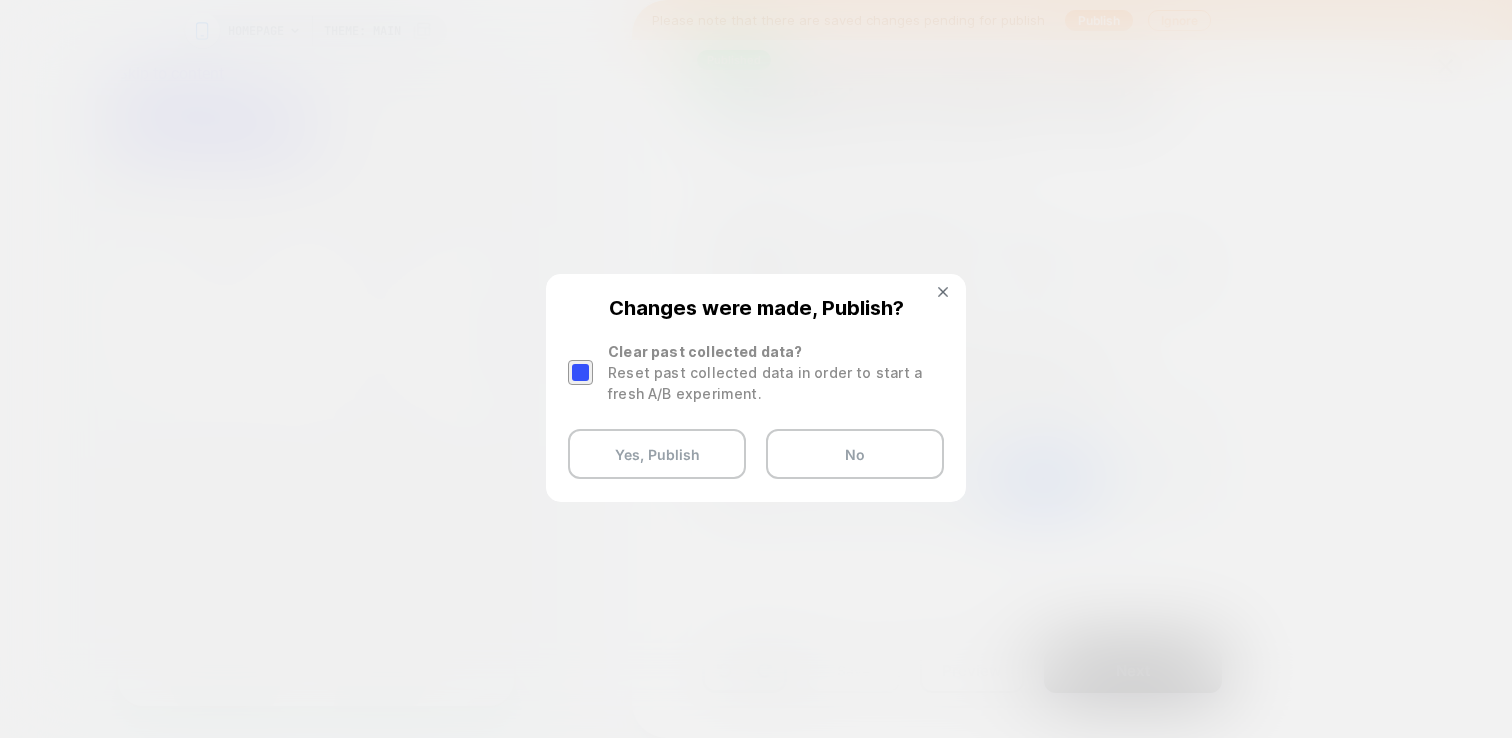 click at bounding box center (580, 372) 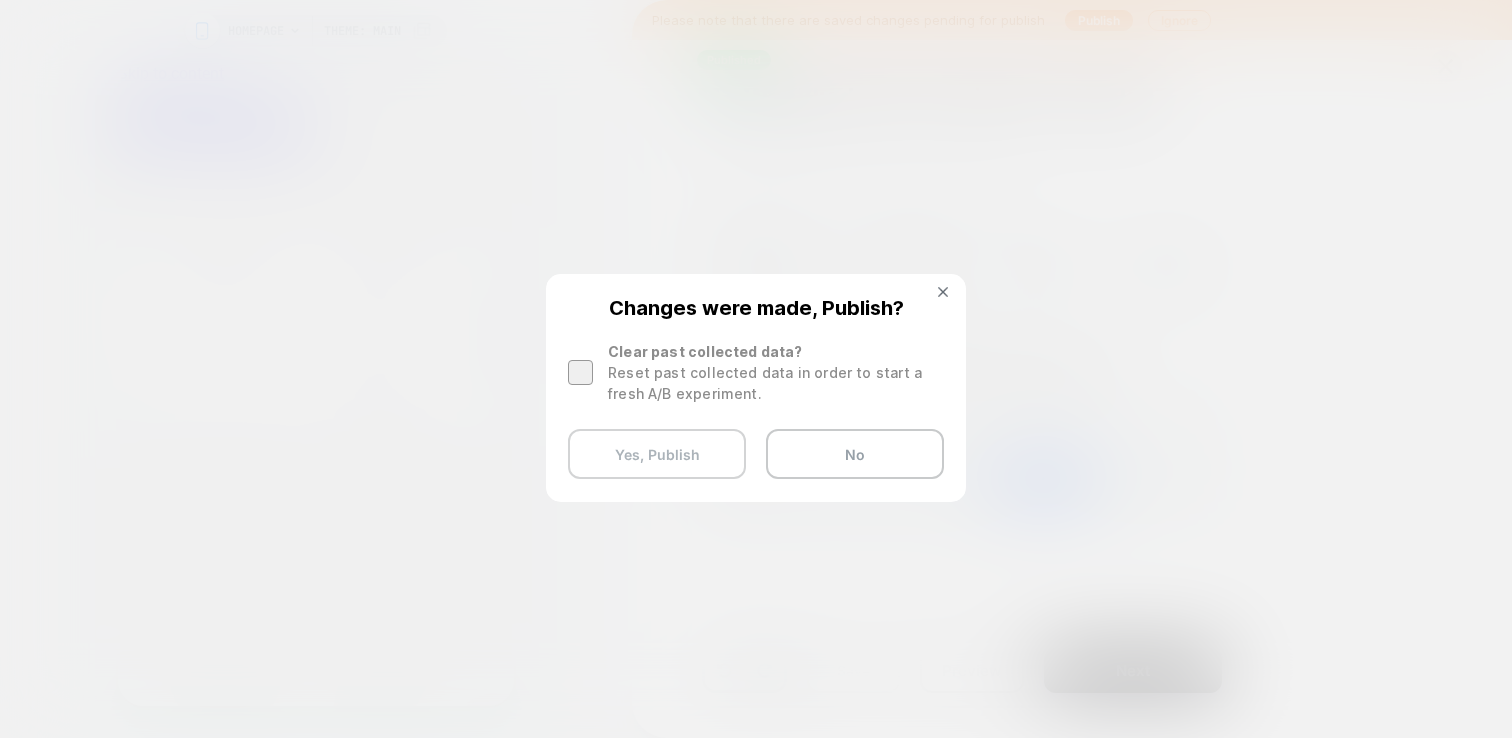 click on "Yes, Publish" at bounding box center [657, 454] 